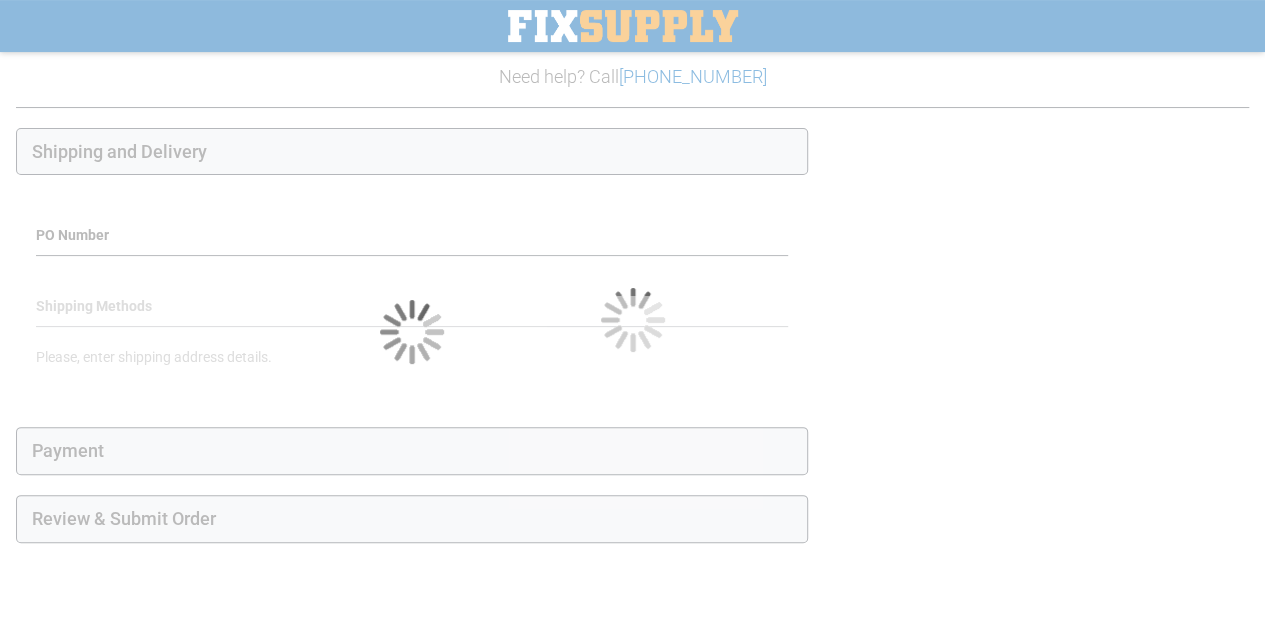 scroll, scrollTop: 71, scrollLeft: 0, axis: vertical 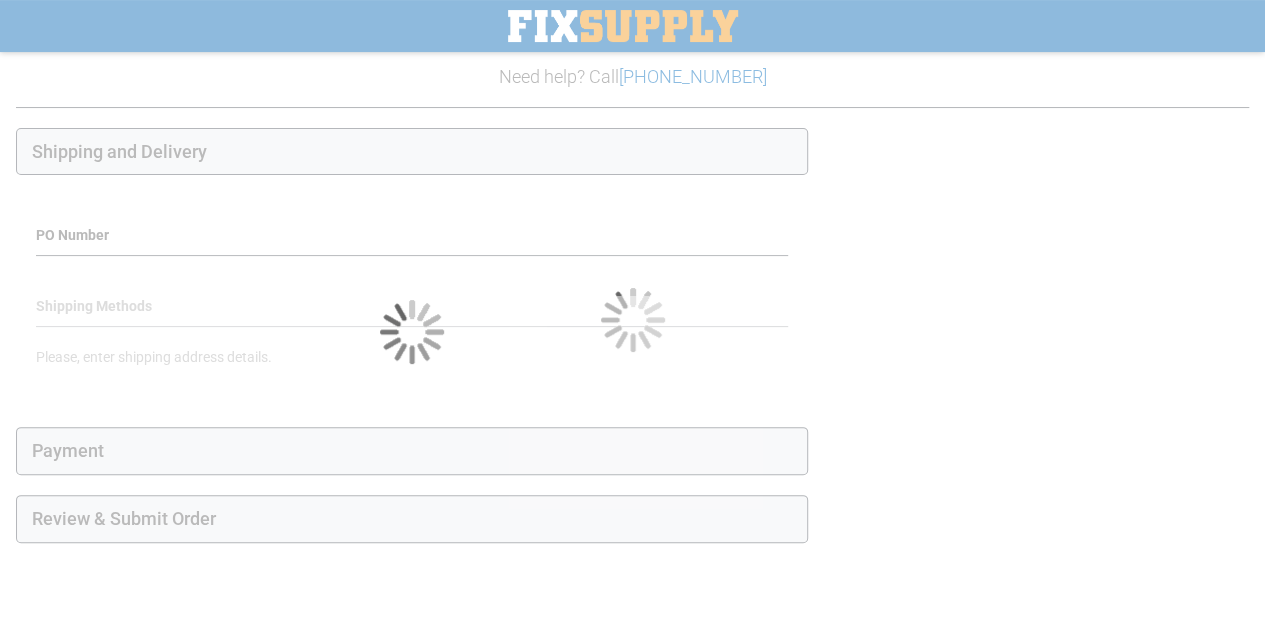 select on "**" 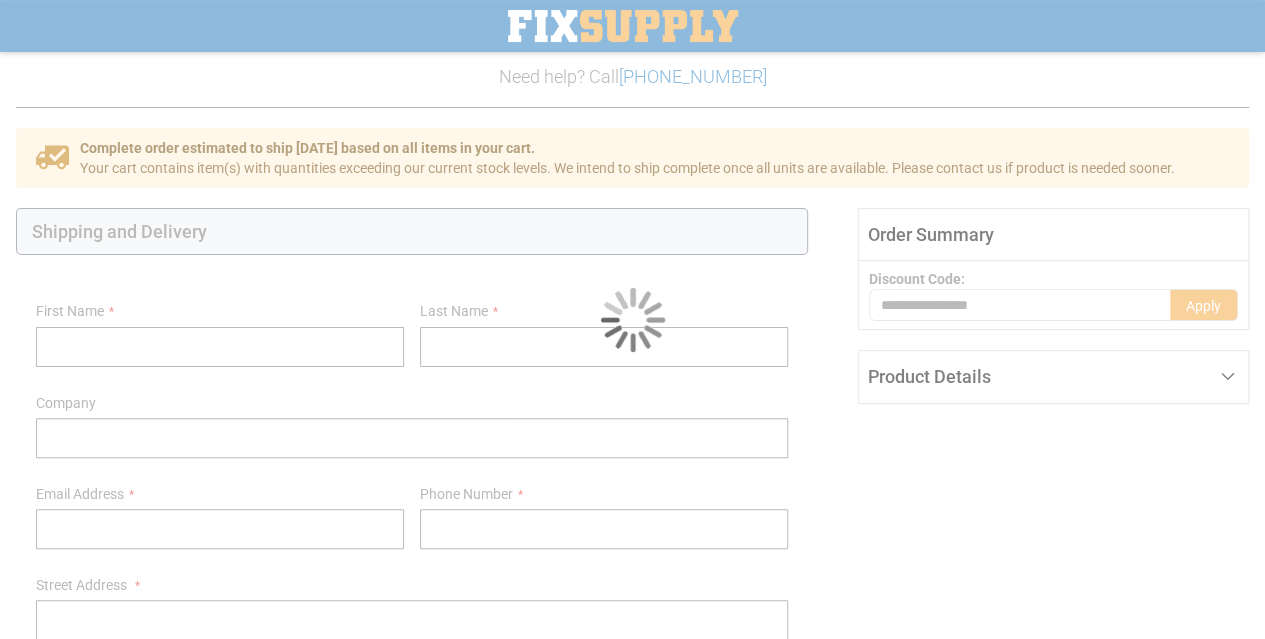 scroll, scrollTop: 0, scrollLeft: 0, axis: both 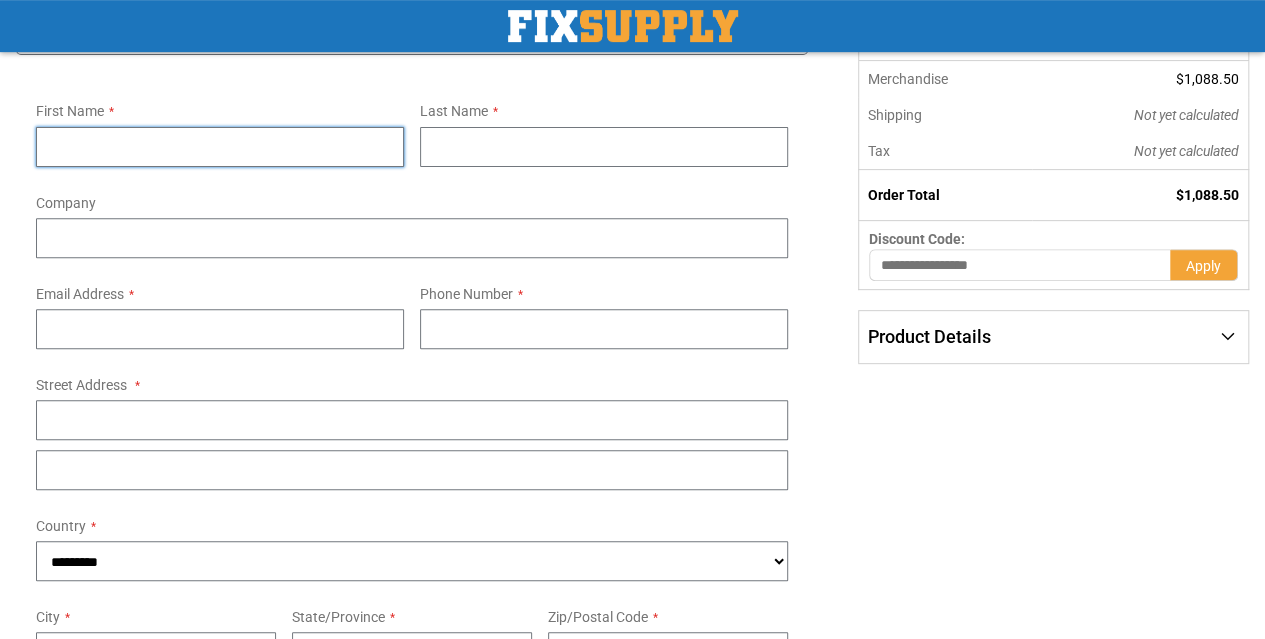 click on "First Name" at bounding box center (220, 147) 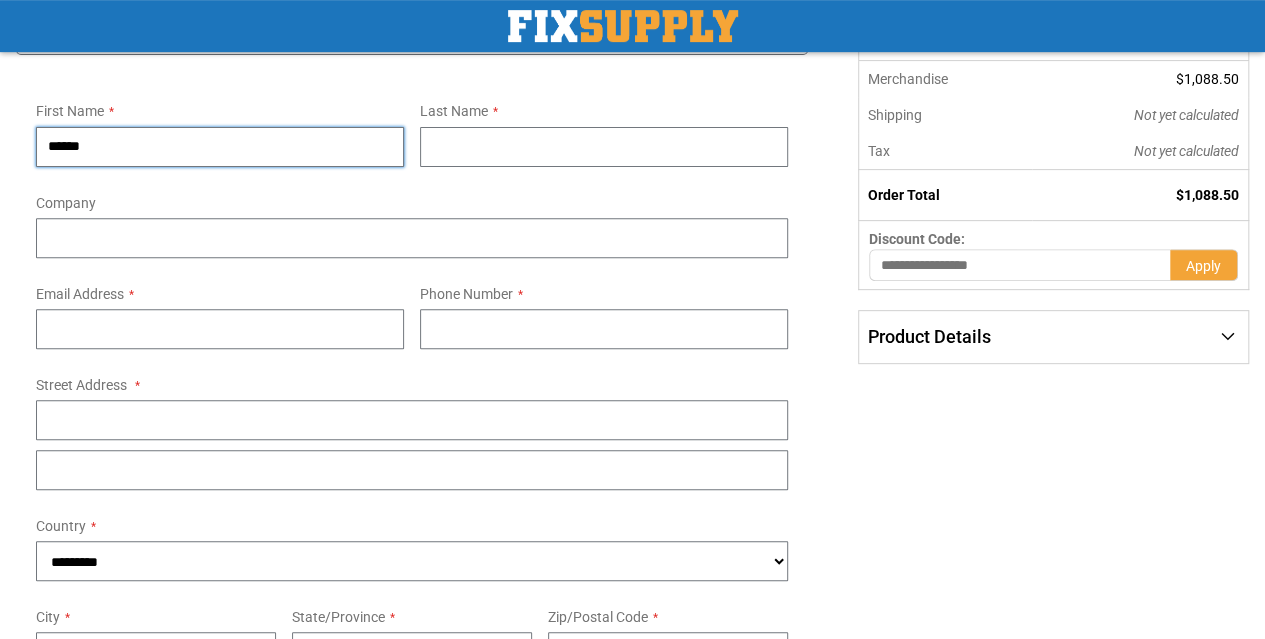 type on "*****" 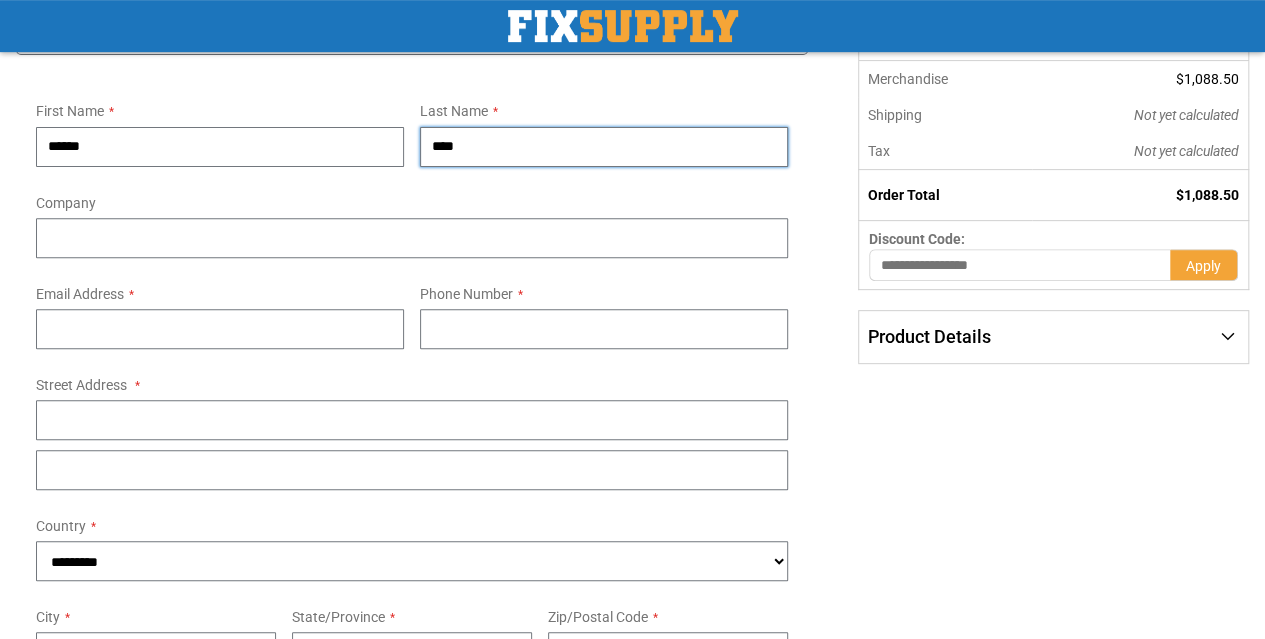 type on "****" 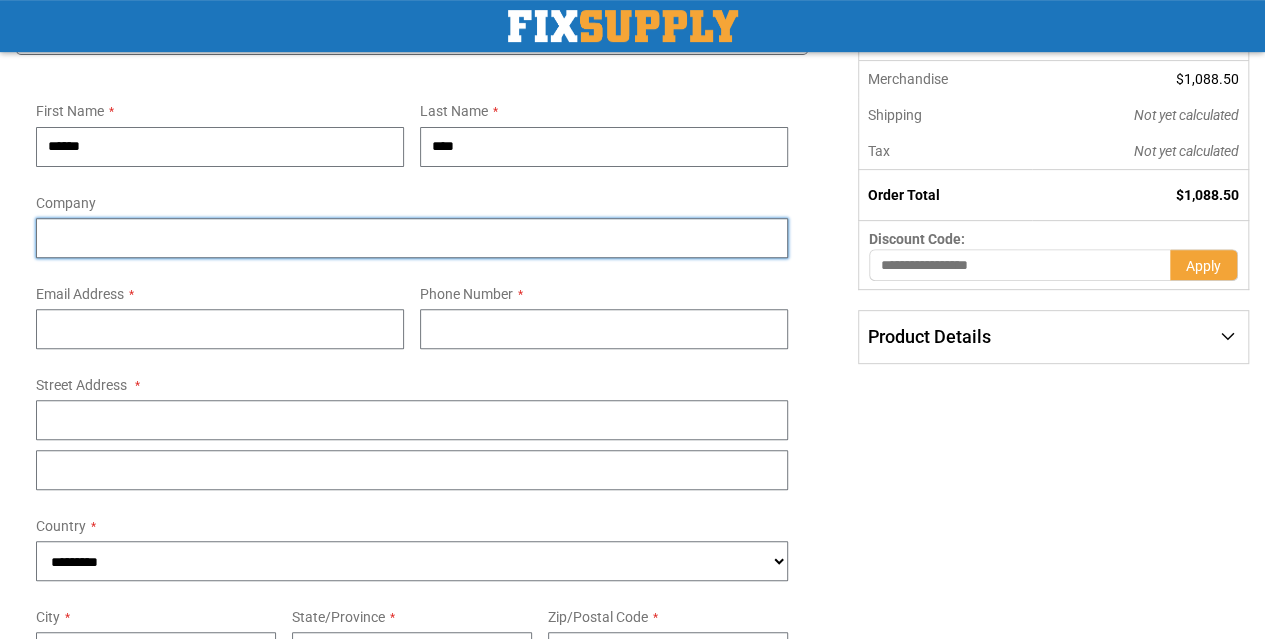 click on "Company" at bounding box center [412, 238] 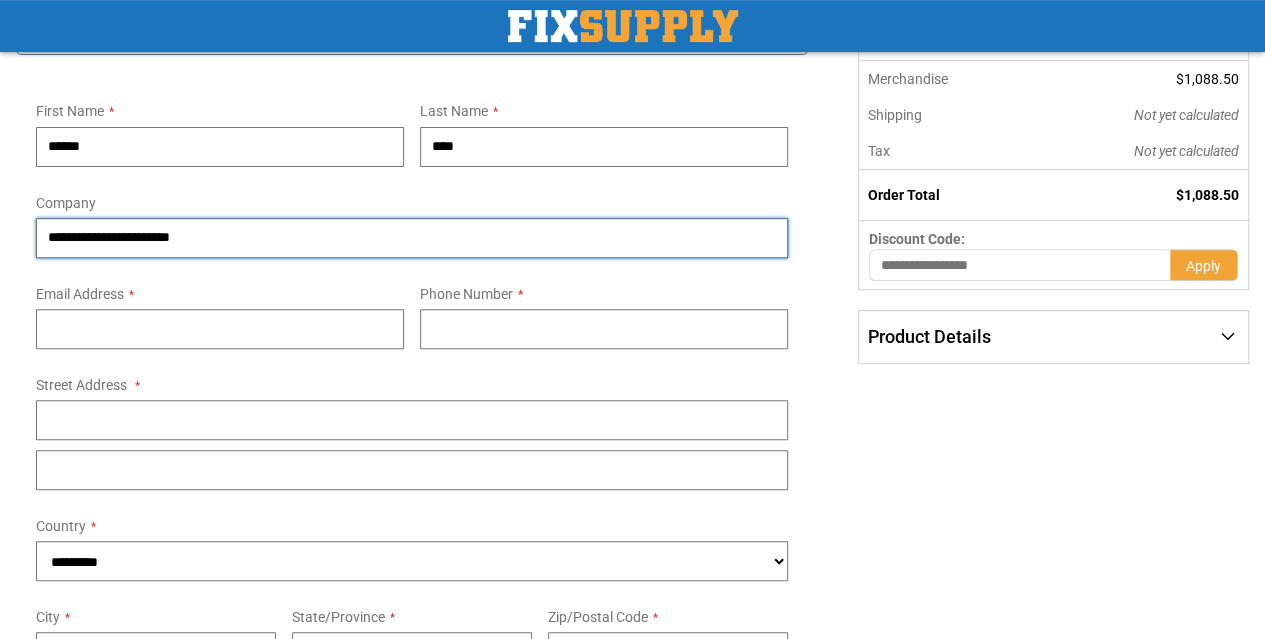 type on "**********" 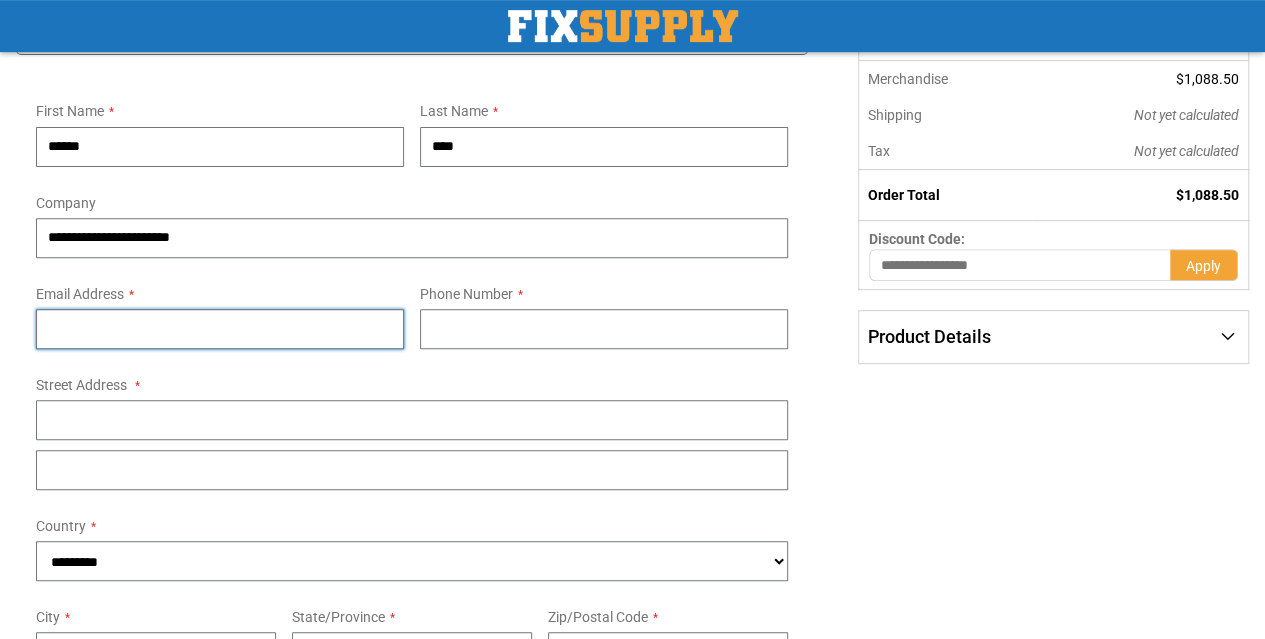 click on "Email Address" at bounding box center [220, 329] 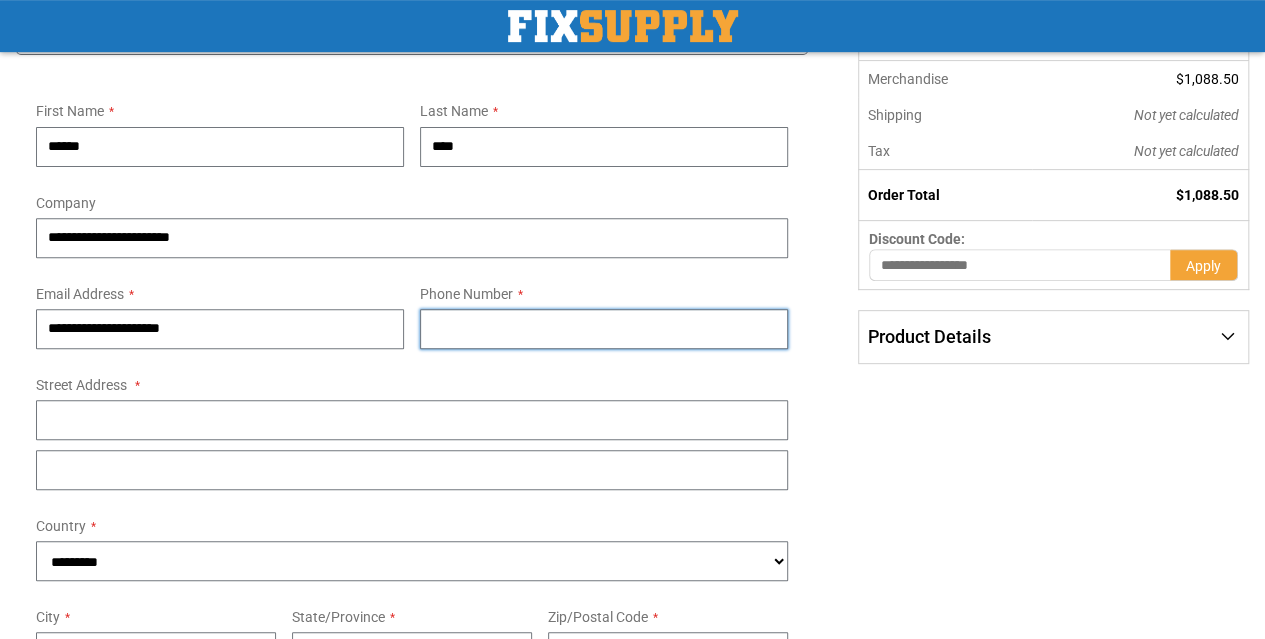click on "Phone Number" at bounding box center (604, 329) 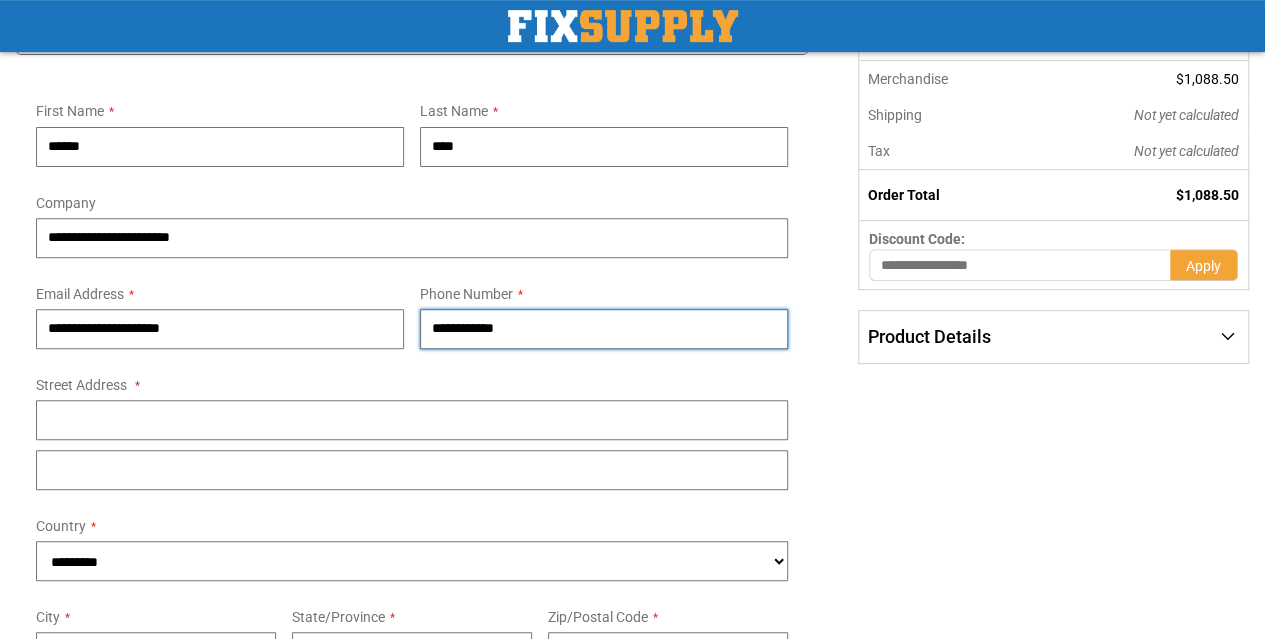 click on "**********" at bounding box center [604, 329] 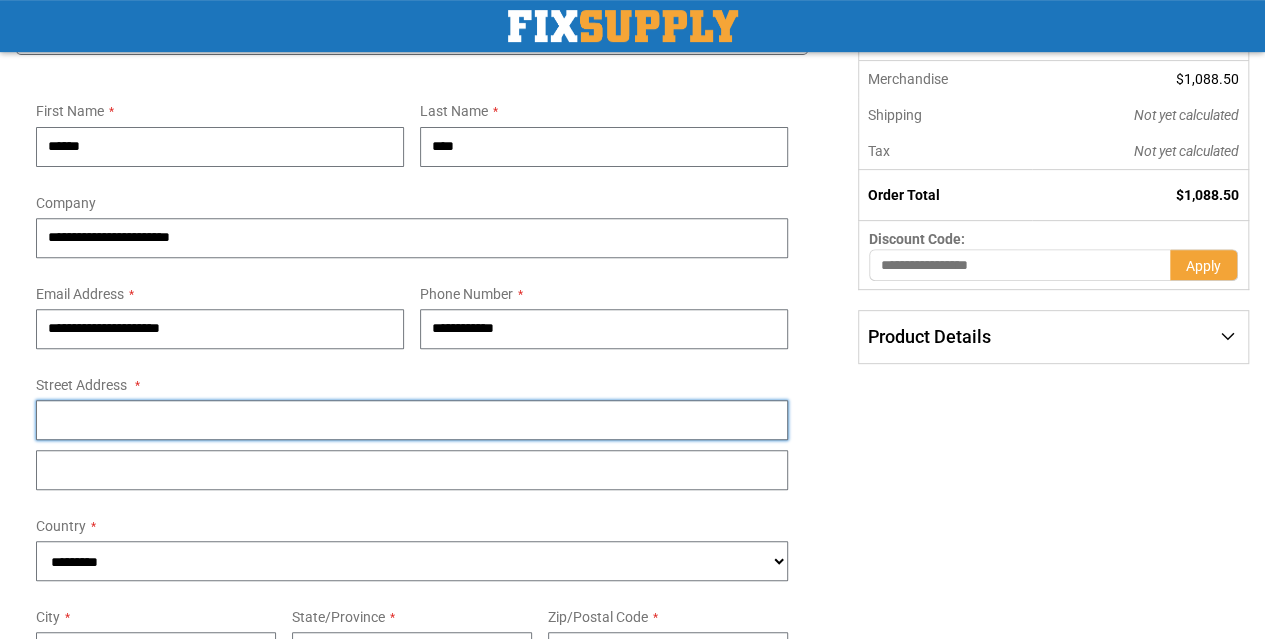 click on "Street Address: Line 1" at bounding box center [412, 420] 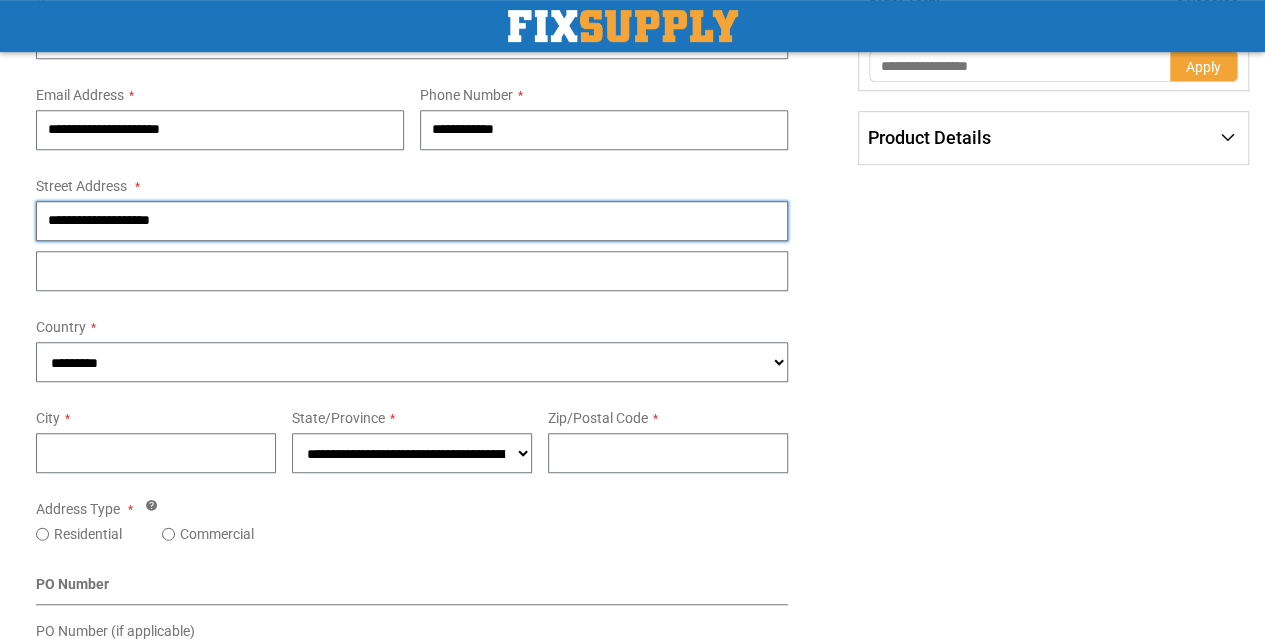scroll, scrollTop: 470, scrollLeft: 0, axis: vertical 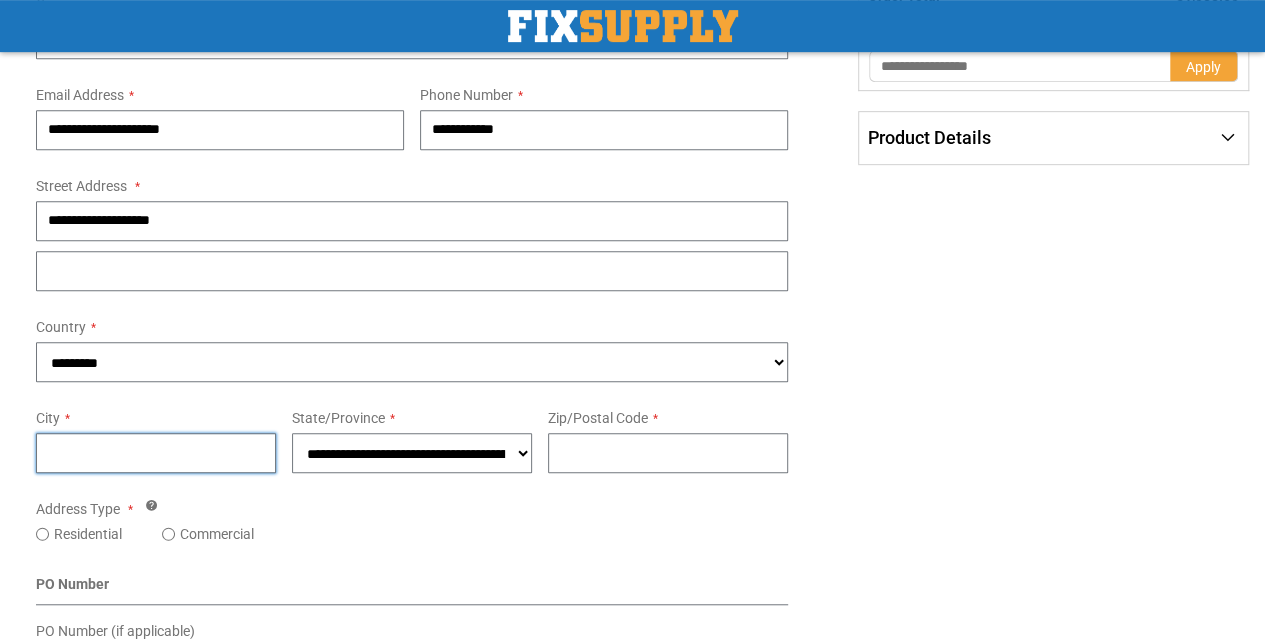 click on "City" at bounding box center (156, 453) 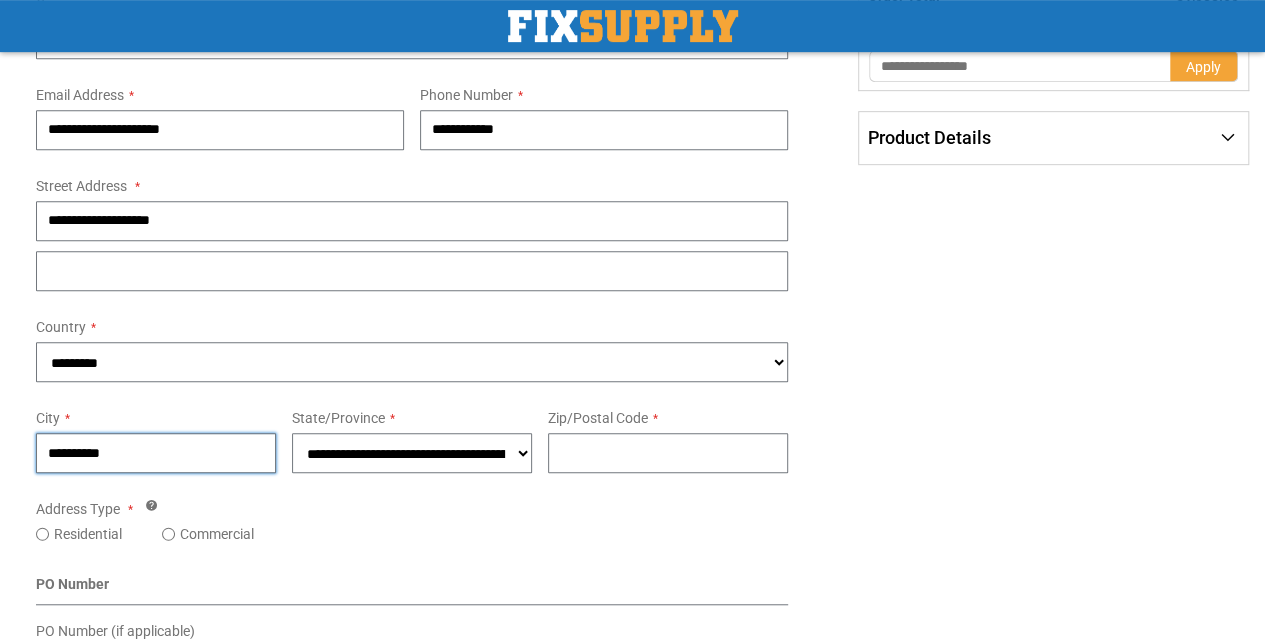 type on "**********" 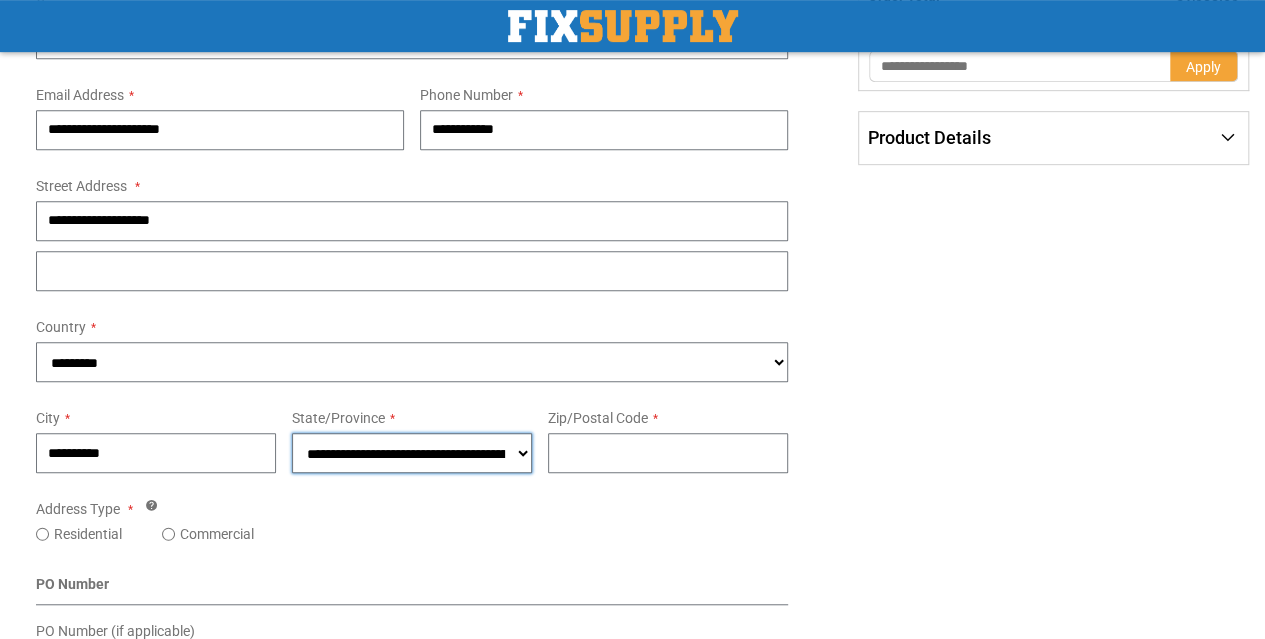 click on "**********" at bounding box center (412, 453) 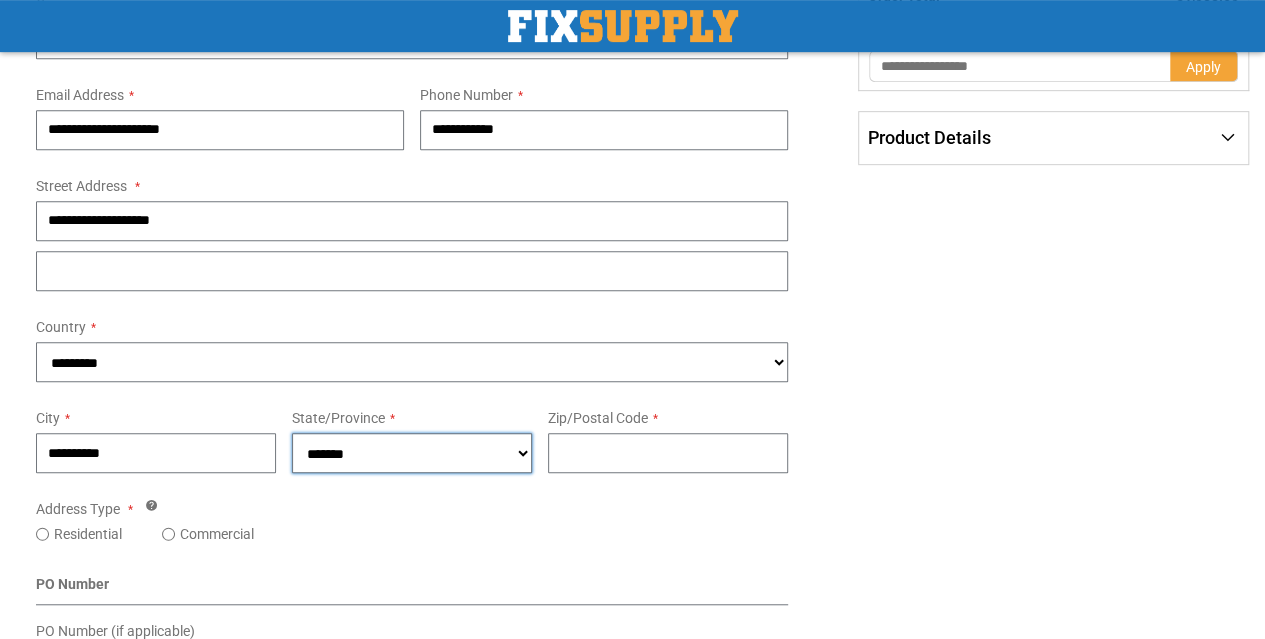 click on "**********" at bounding box center (412, 453) 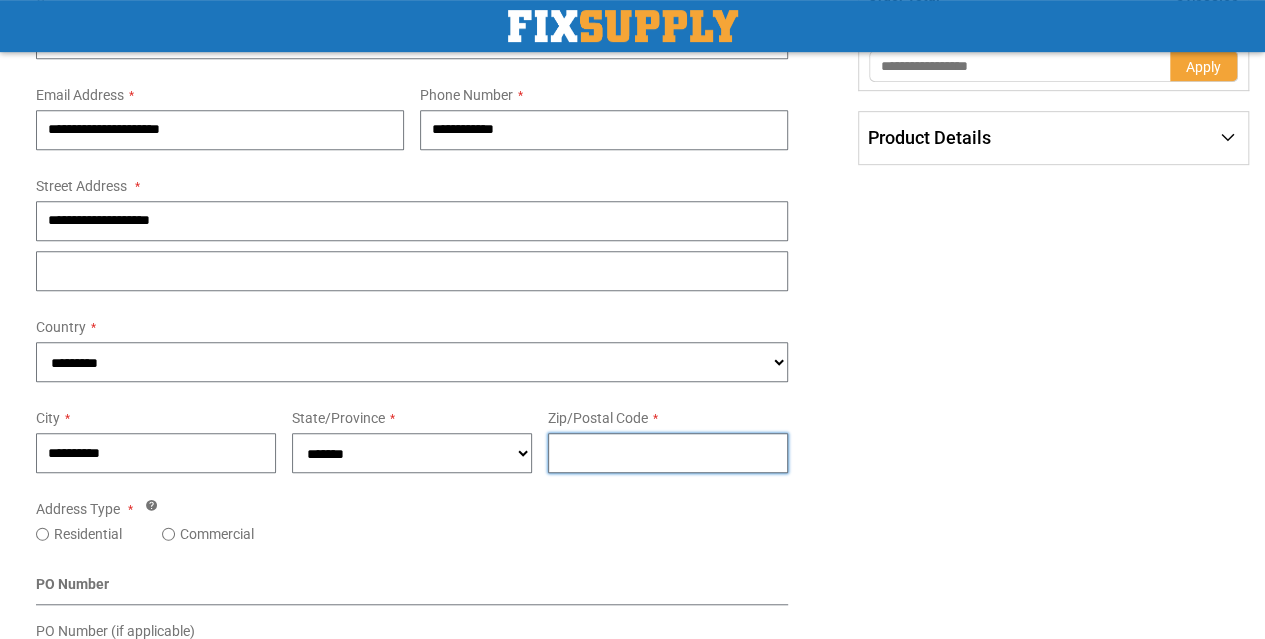 click on "Zip/Postal Code" at bounding box center [668, 453] 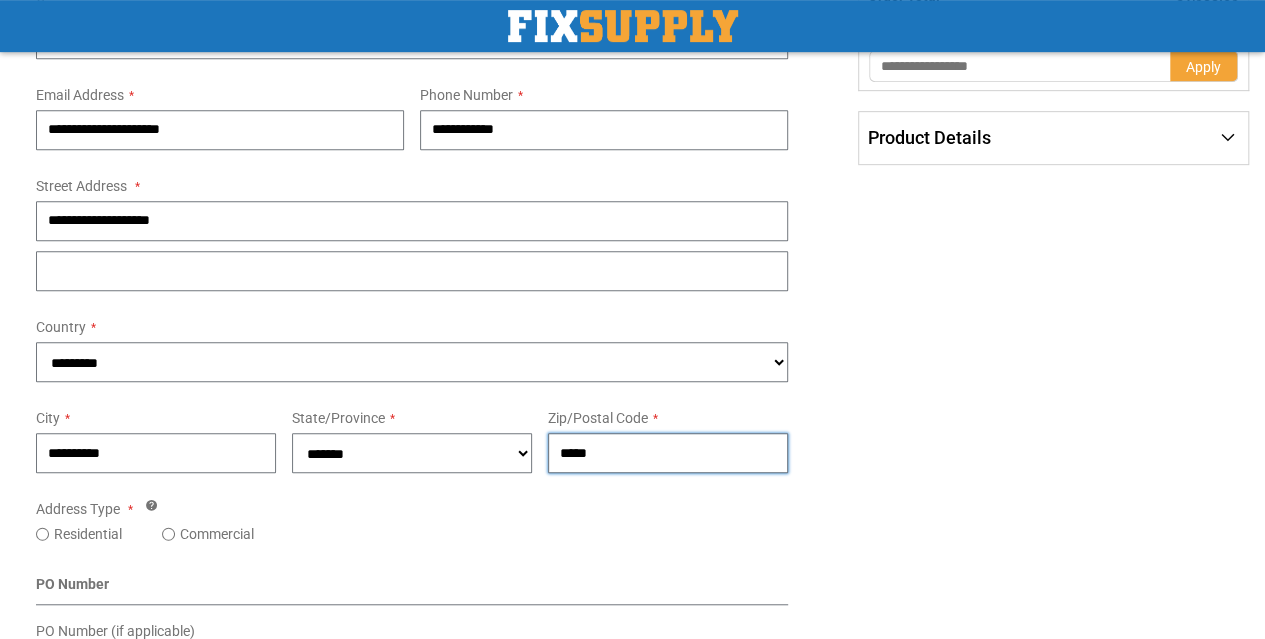 type on "*****" 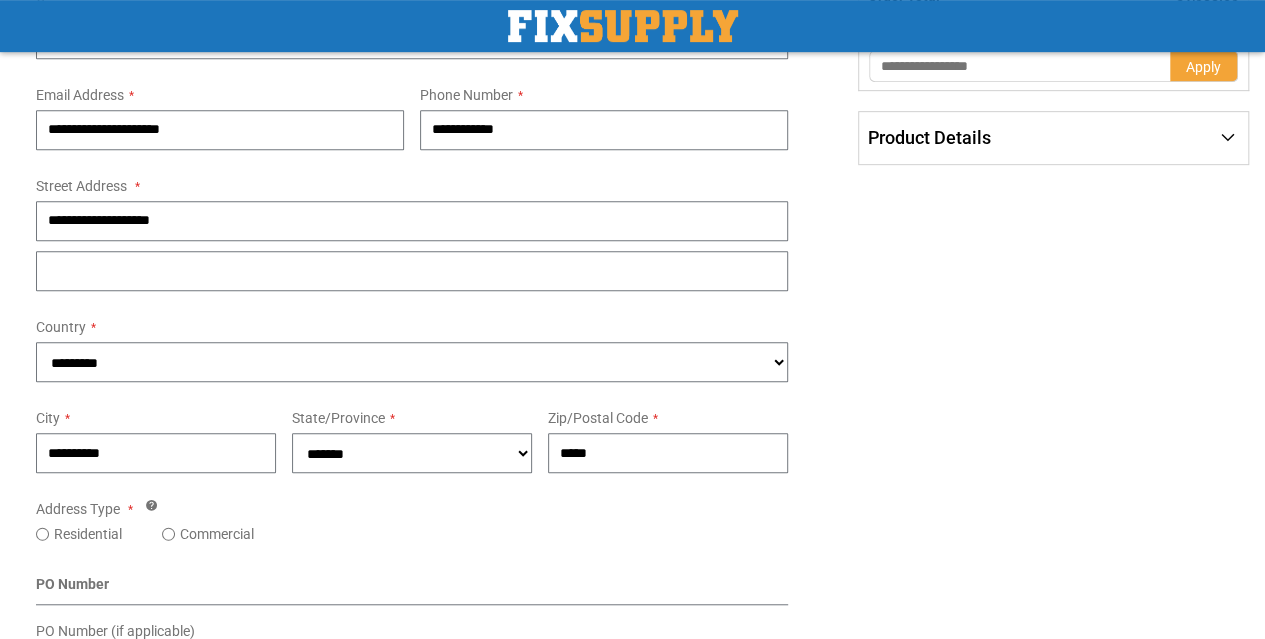 click on "**********" at bounding box center (412, 392) 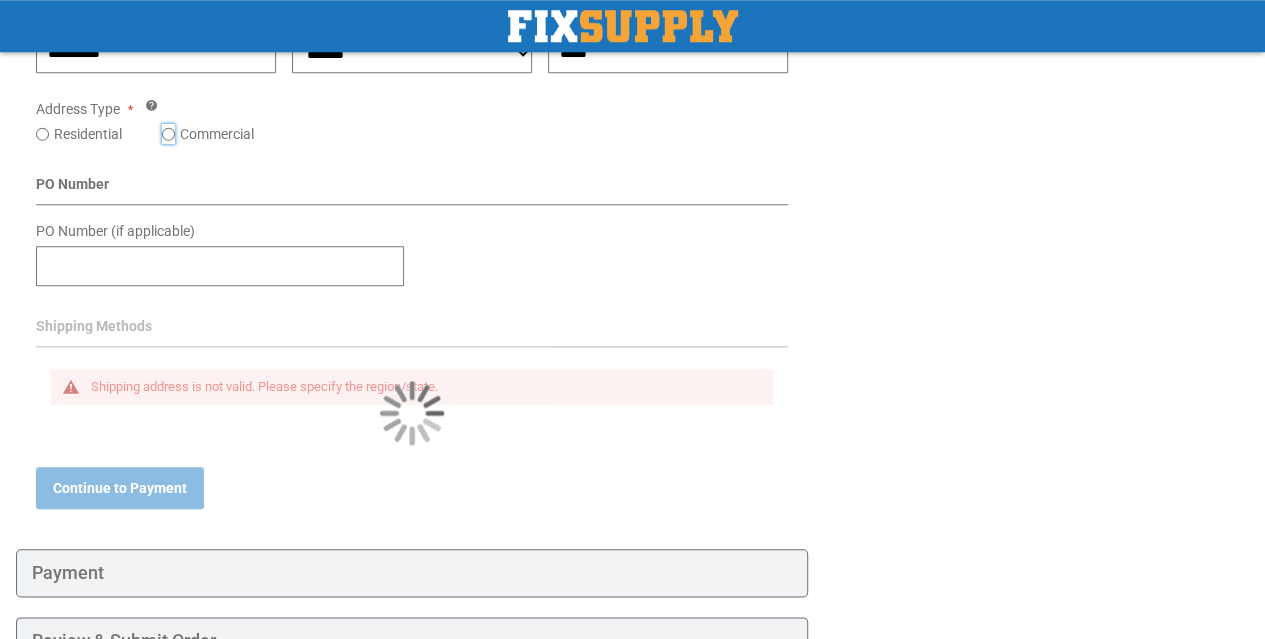 scroll, scrollTop: 870, scrollLeft: 0, axis: vertical 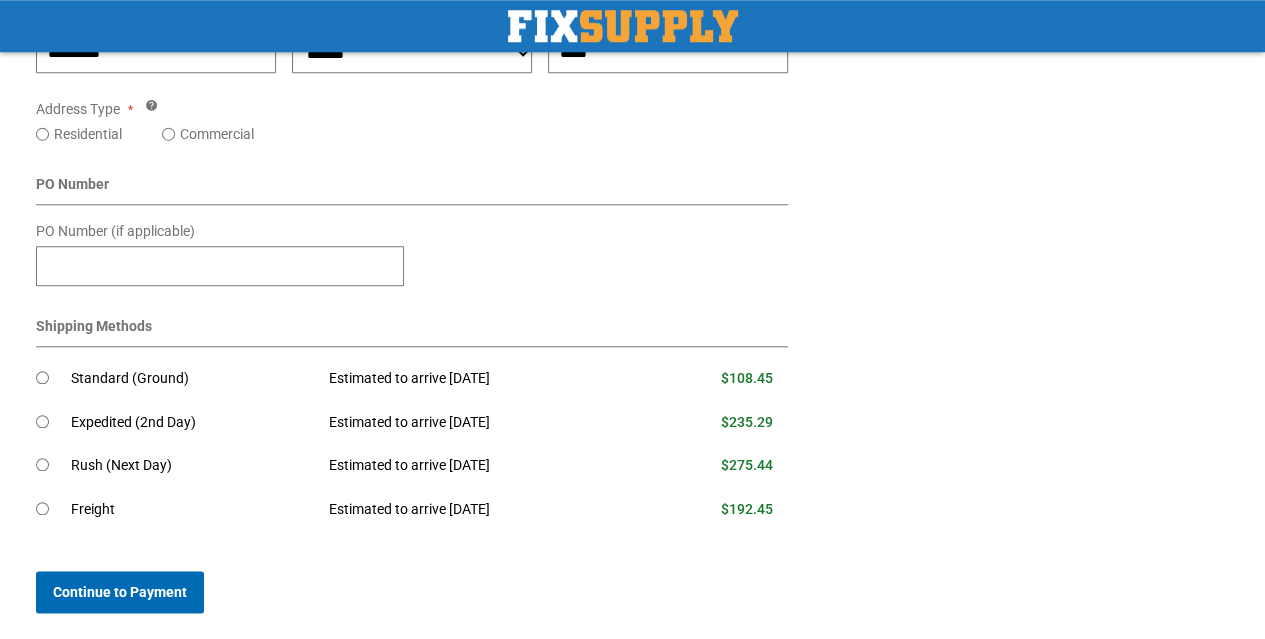 click on "Continue to Payment" at bounding box center [120, 592] 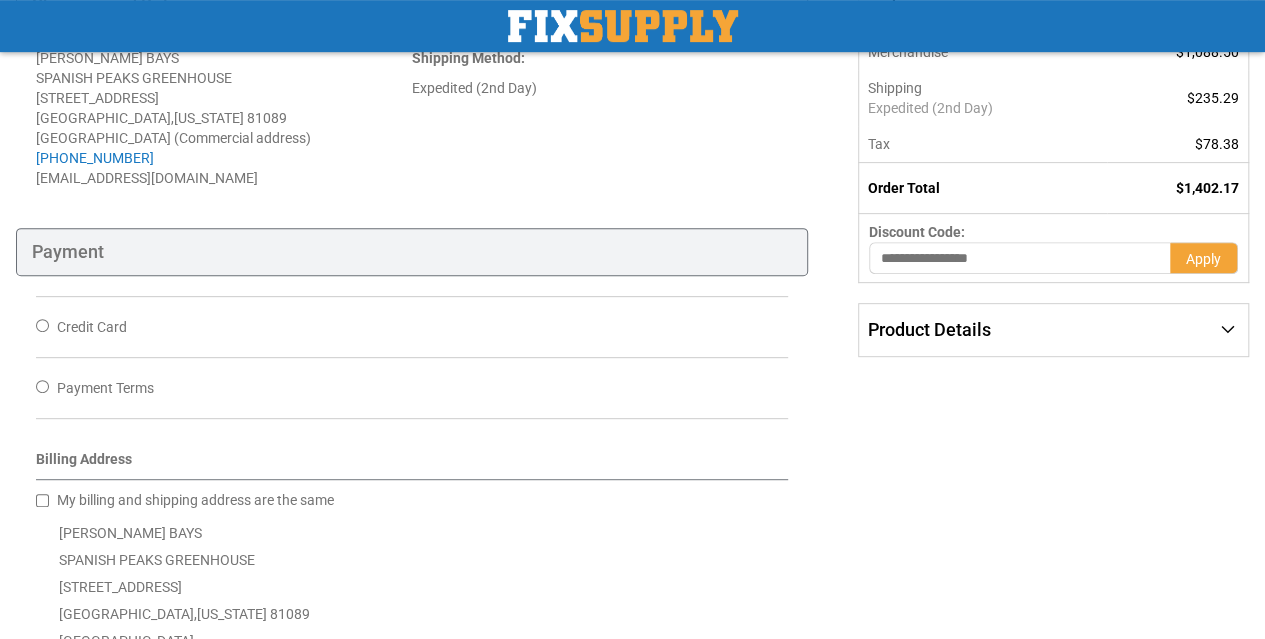 scroll, scrollTop: 299, scrollLeft: 0, axis: vertical 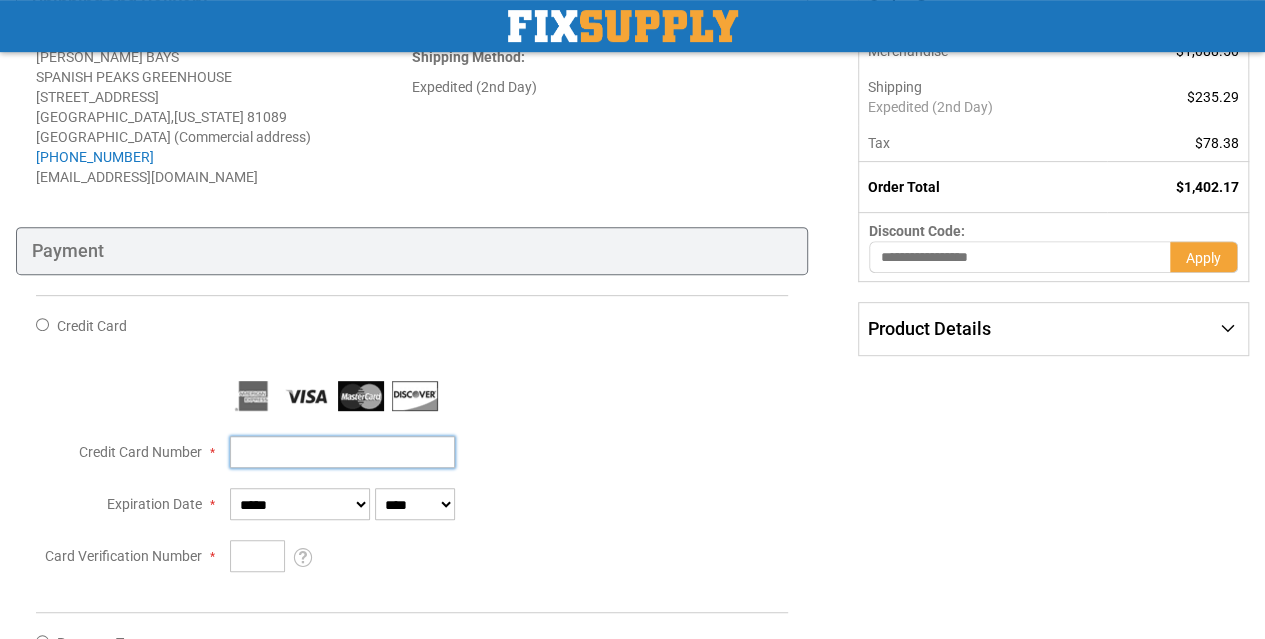 click on "Credit Card Number" at bounding box center [342, 452] 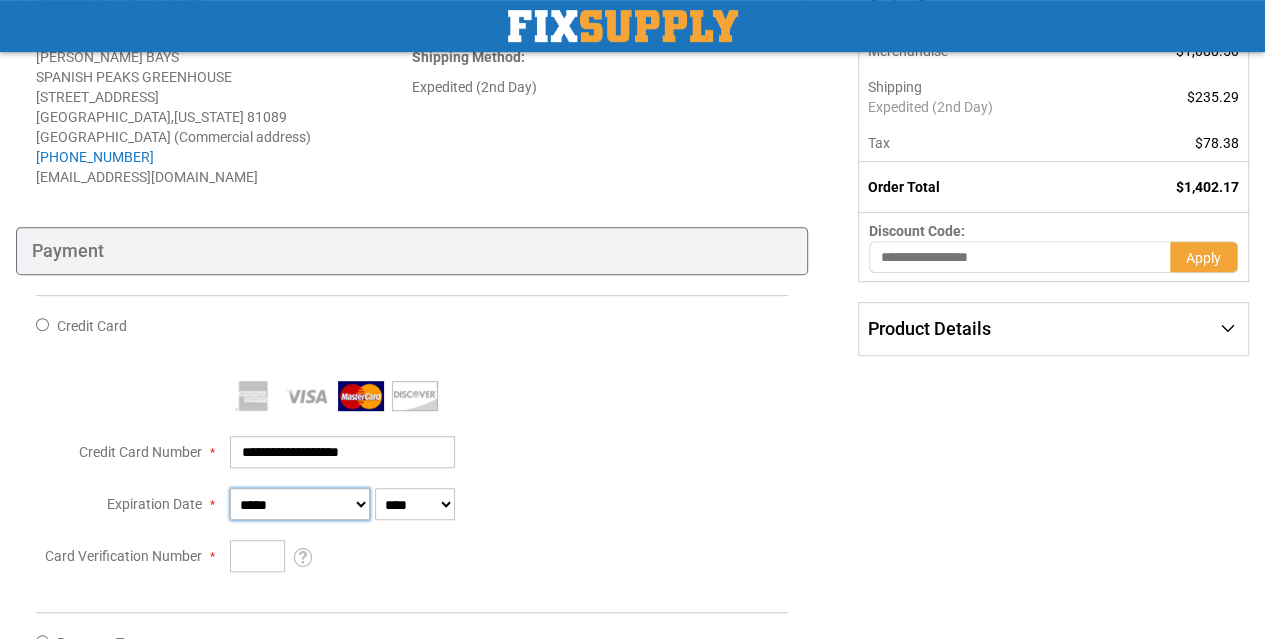type on "**********" 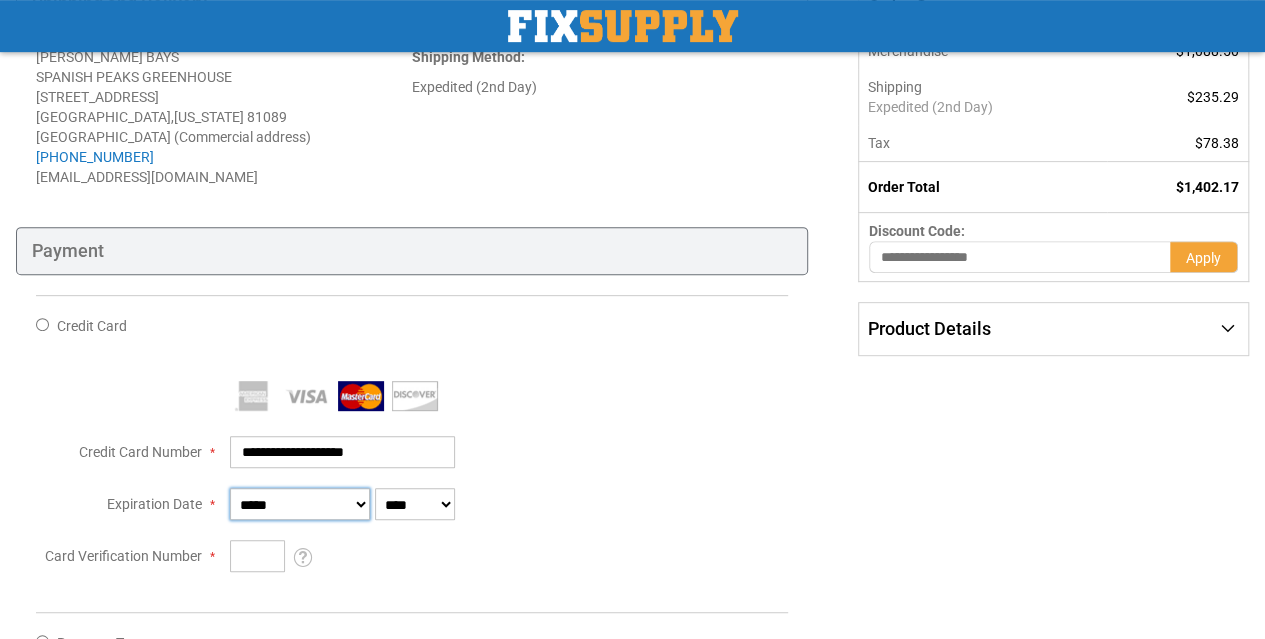 click on "**********" at bounding box center (300, 504) 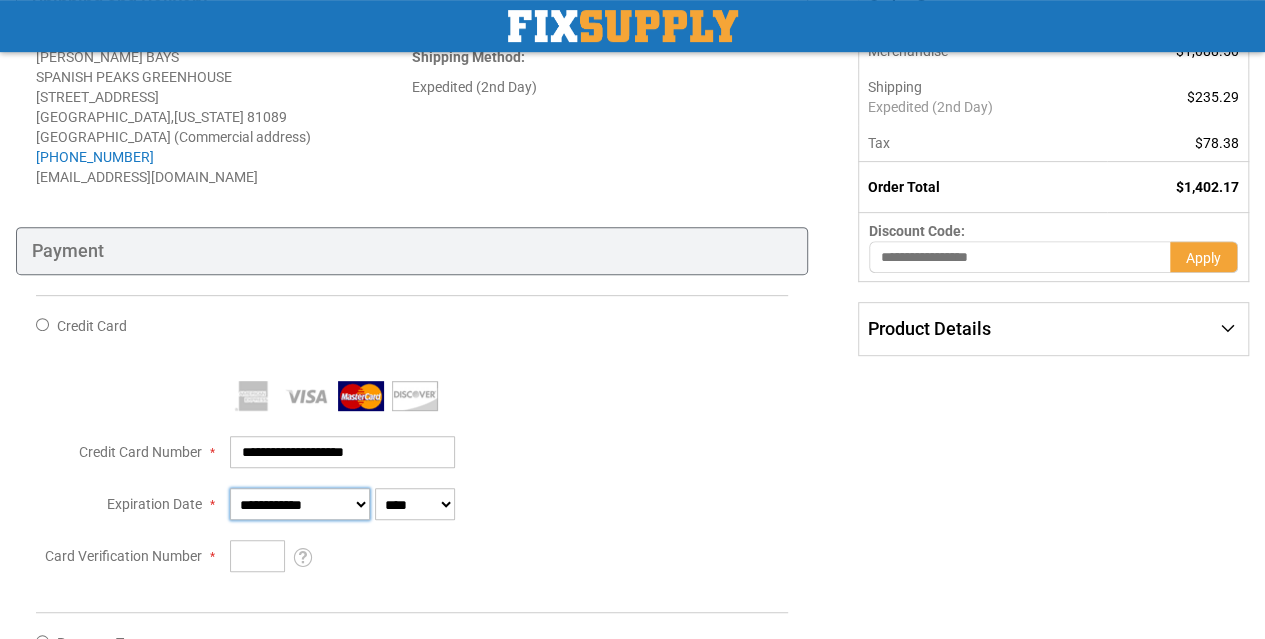click on "**********" at bounding box center (300, 504) 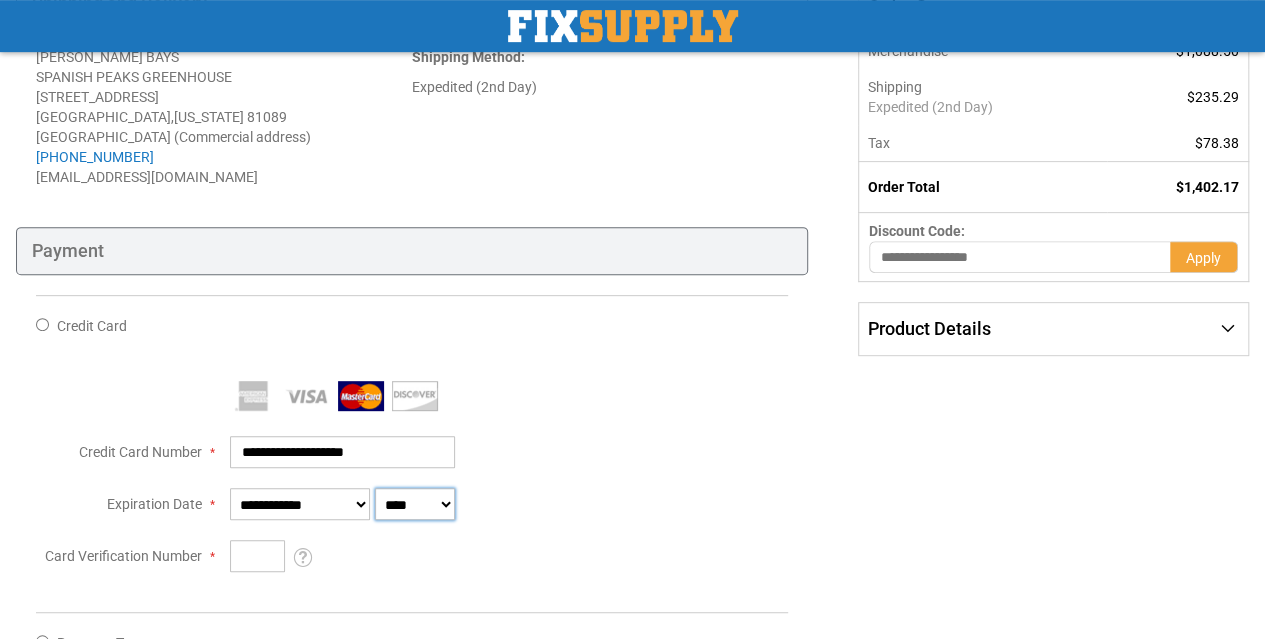click on "**** **** **** **** **** **** **** **** **** **** **** ****" at bounding box center (415, 504) 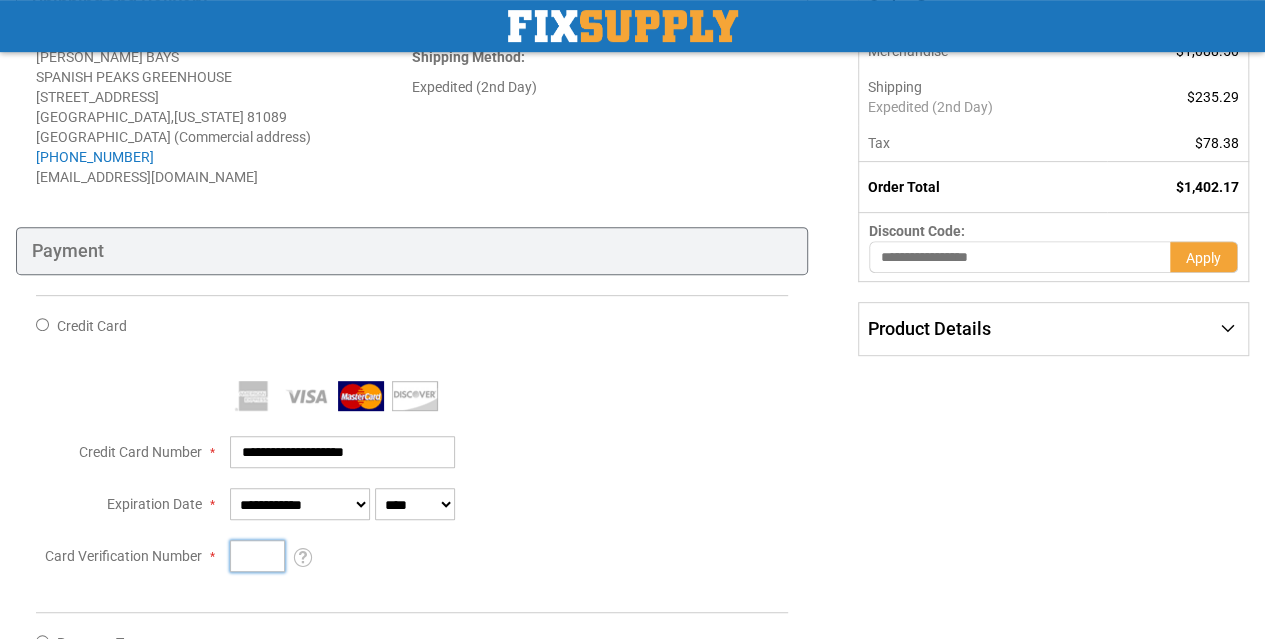 click on "Card Verification Number" at bounding box center [257, 556] 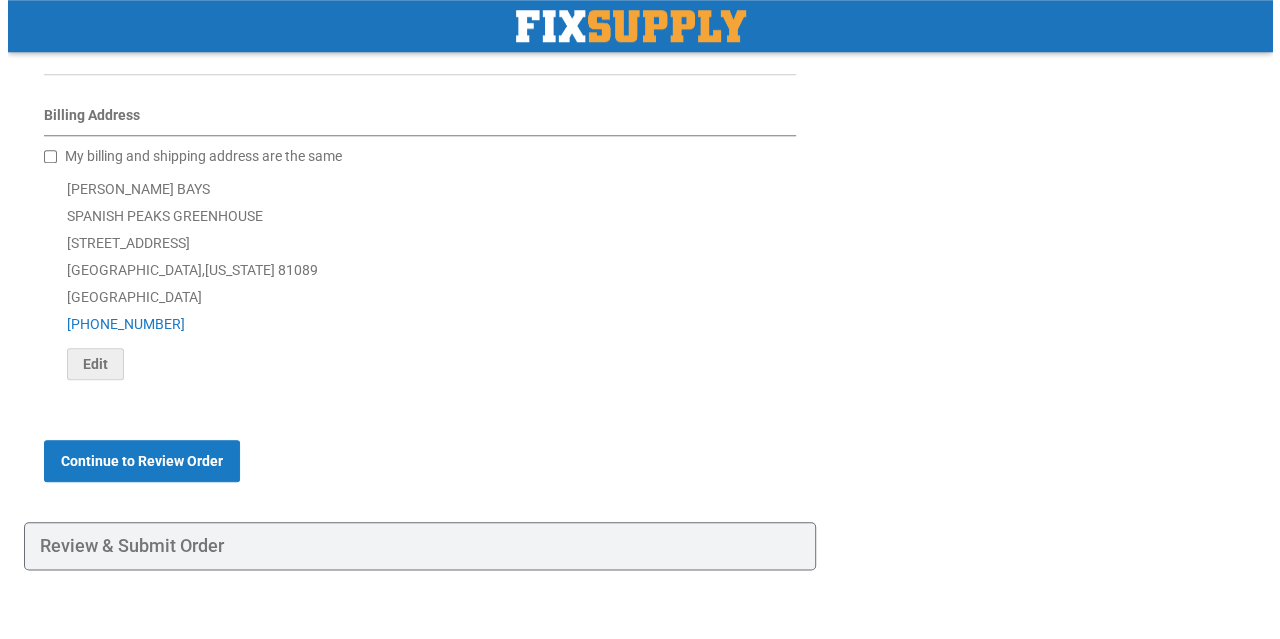 scroll, scrollTop: 899, scrollLeft: 0, axis: vertical 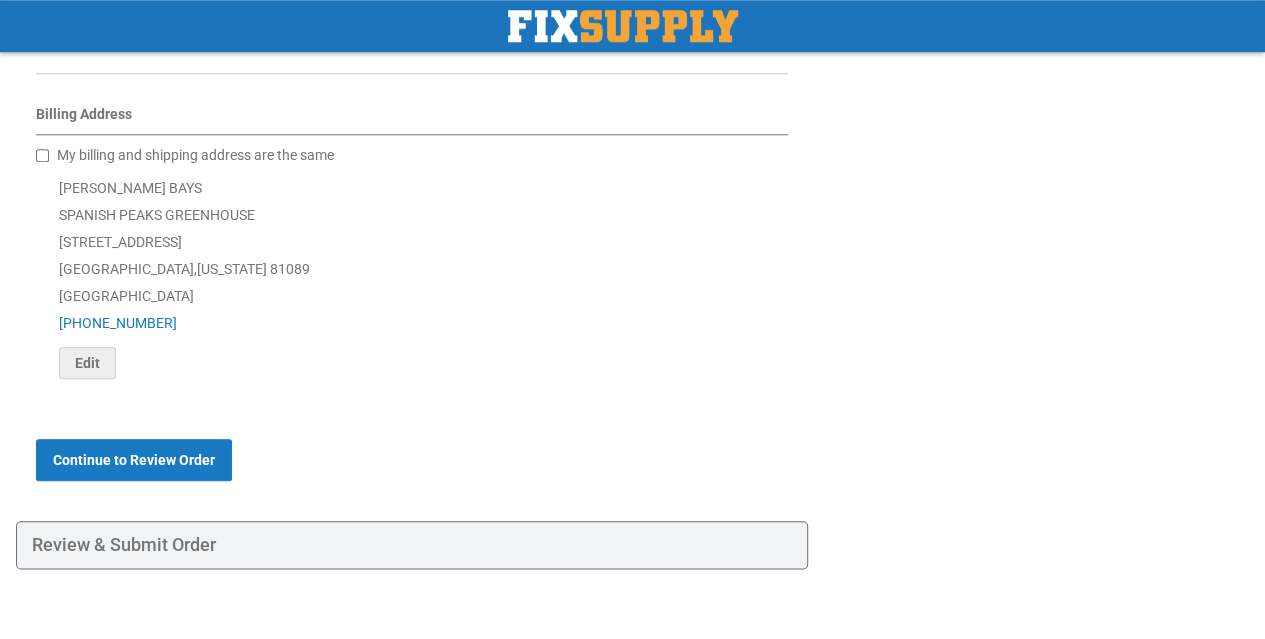 type on "***" 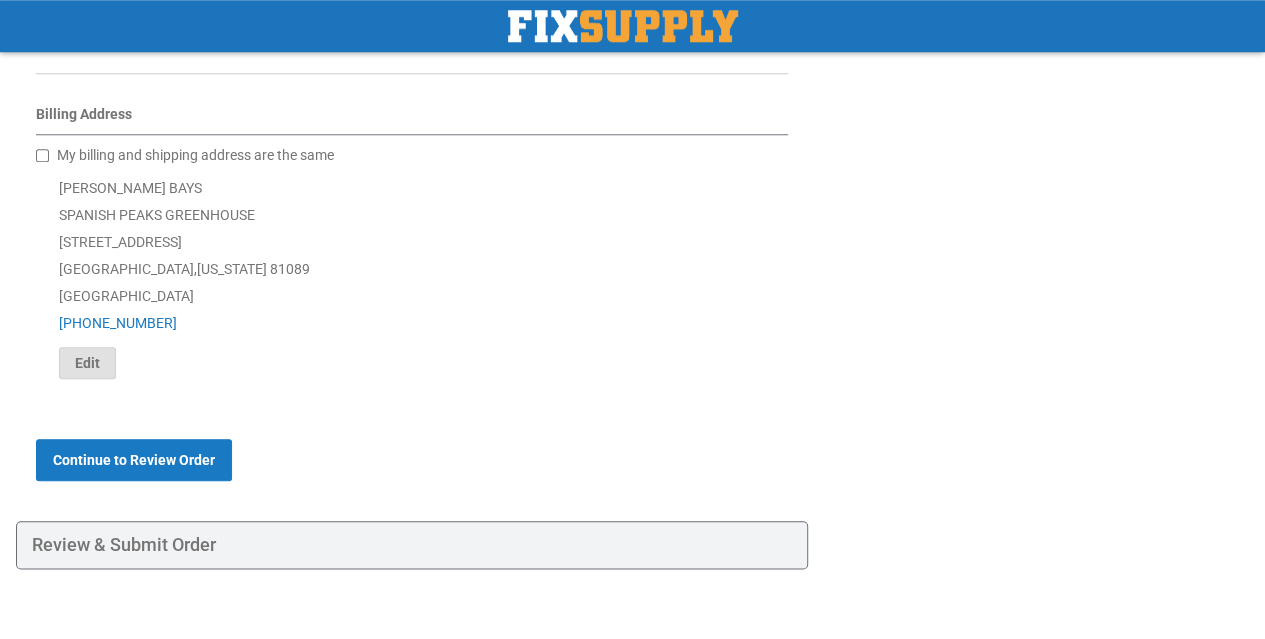 click on "Edit" 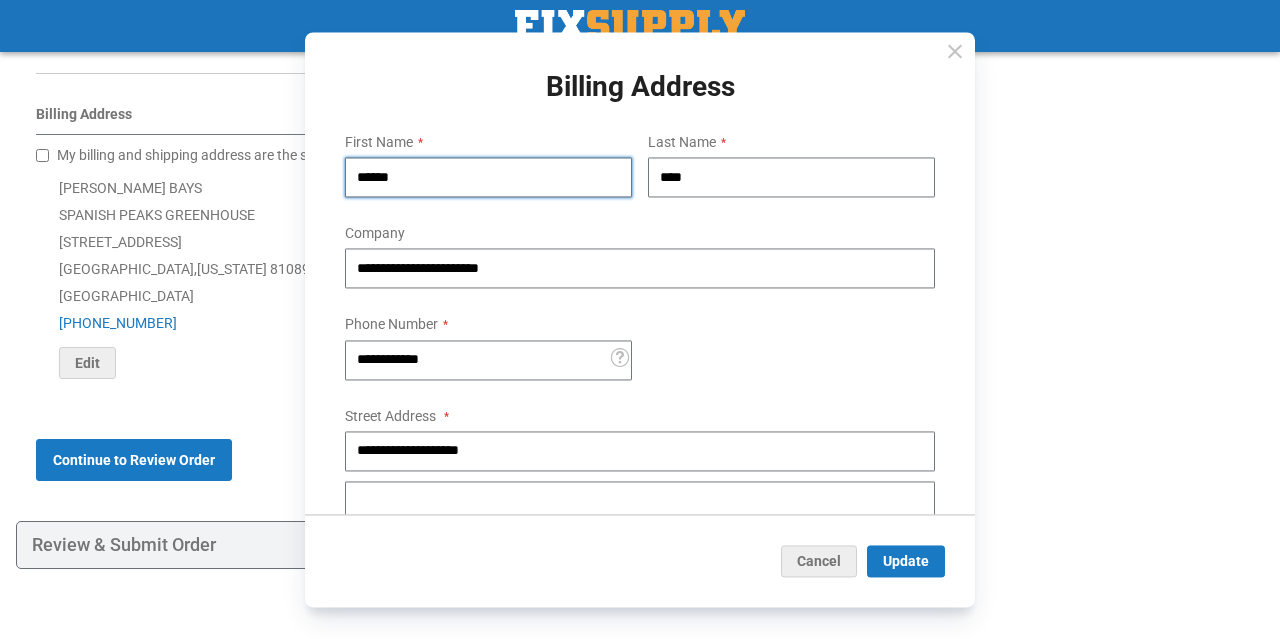 drag, startPoint x: 487, startPoint y: 179, endPoint x: 288, endPoint y: 175, distance: 199.04019 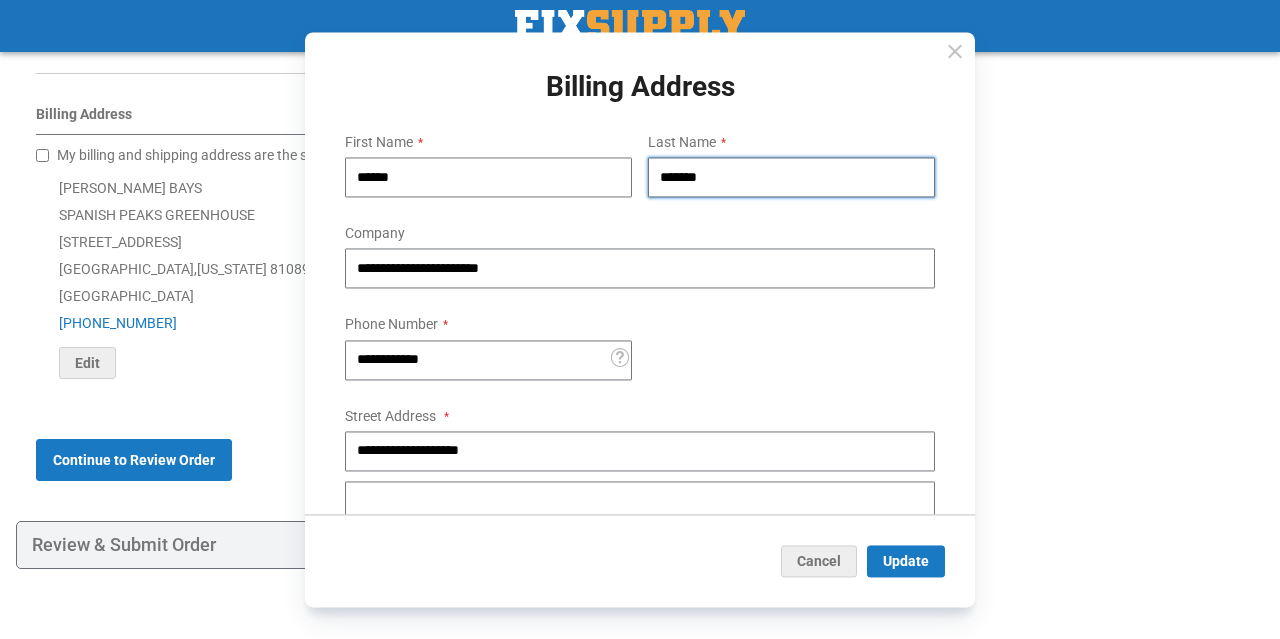 type on "*******" 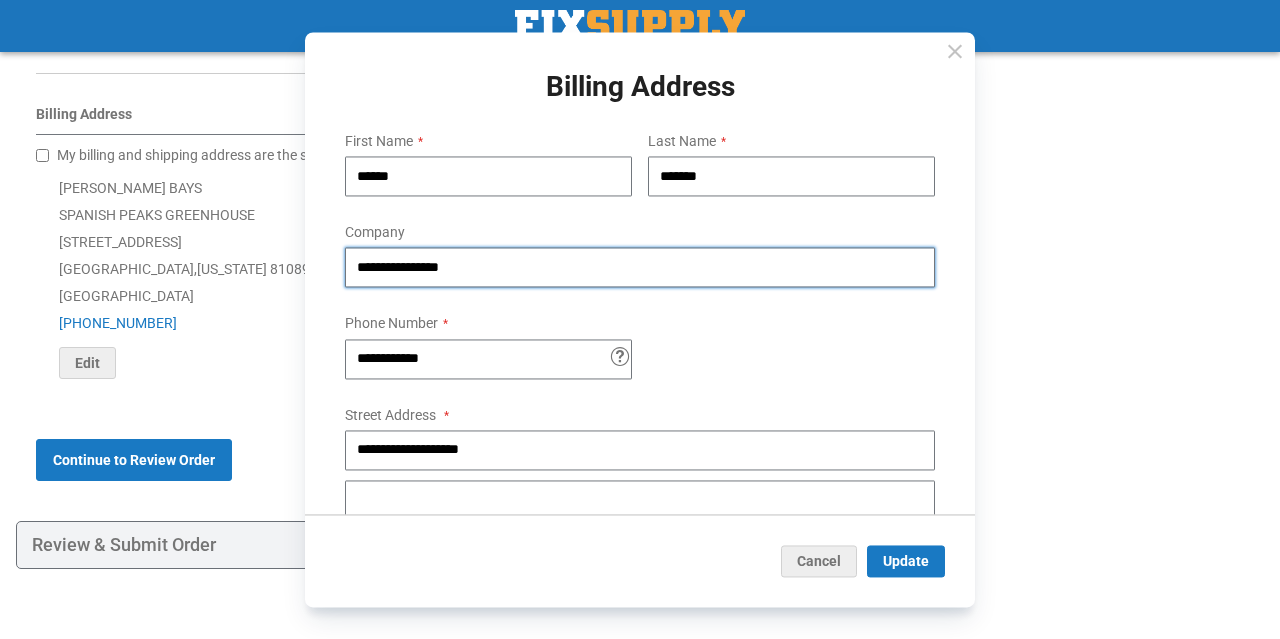 scroll, scrollTop: 2, scrollLeft: 0, axis: vertical 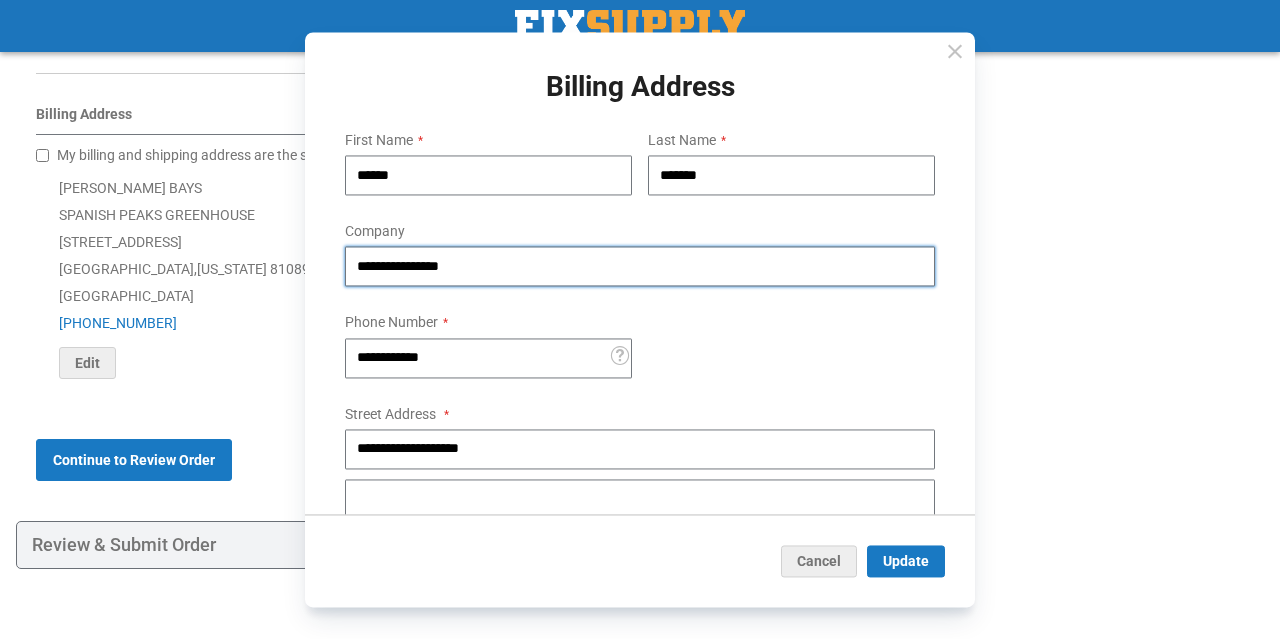 type on "**********" 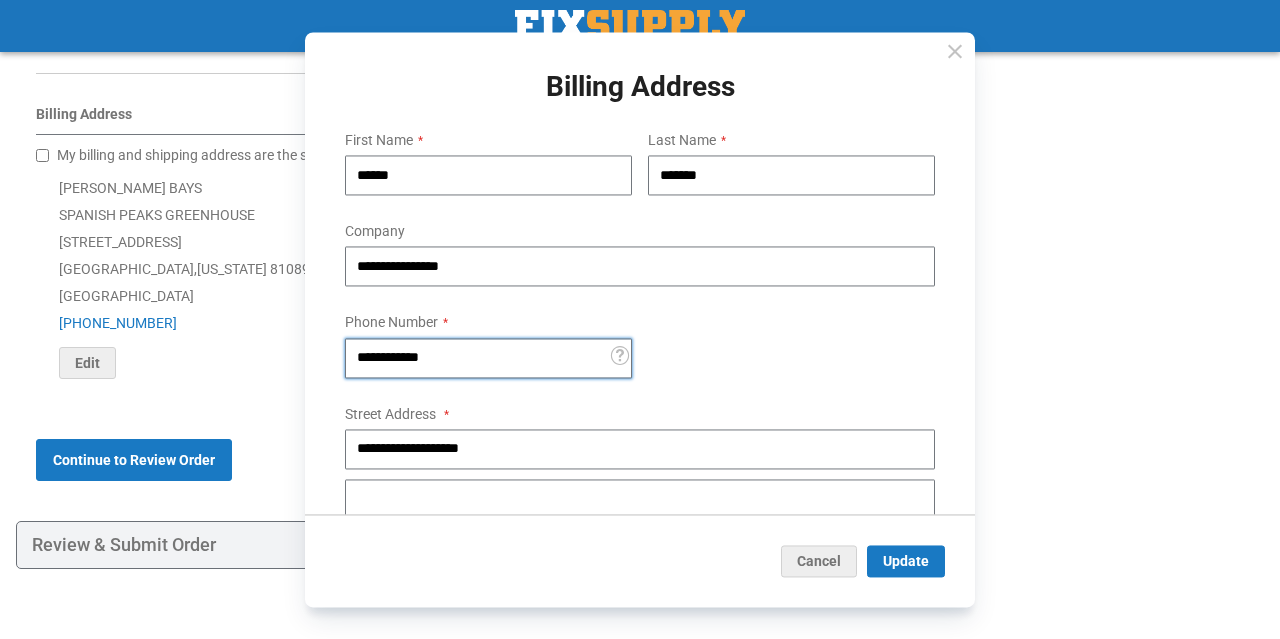 drag, startPoint x: 467, startPoint y: 357, endPoint x: 296, endPoint y: 357, distance: 171 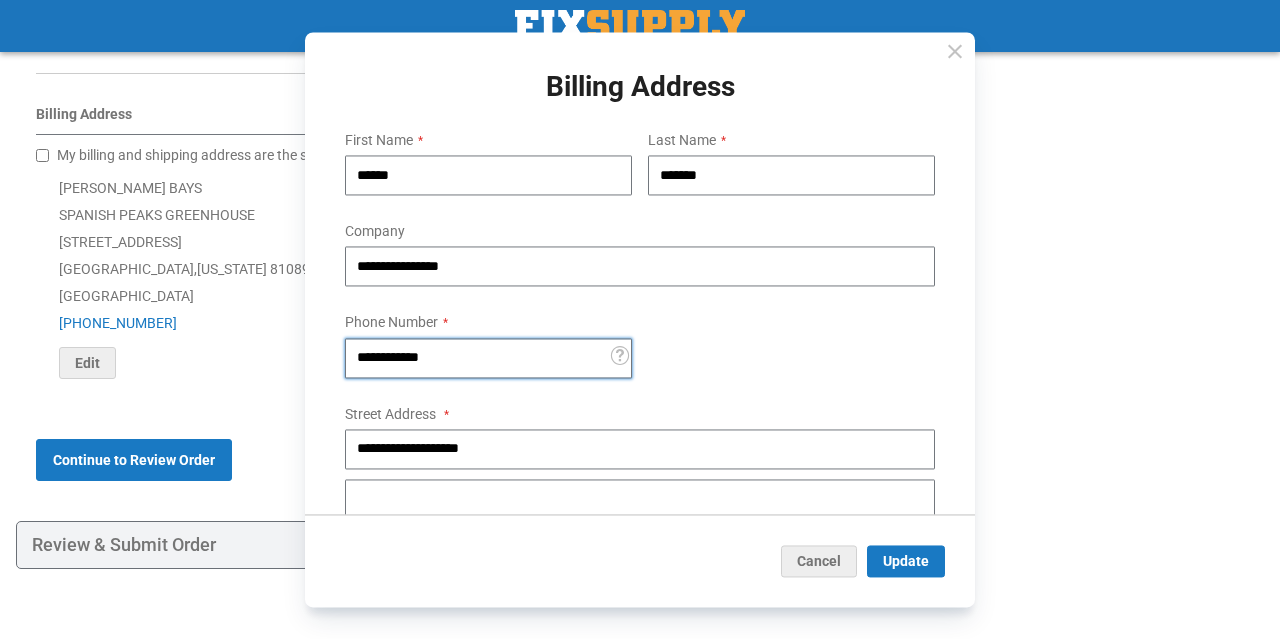 type on "**********" 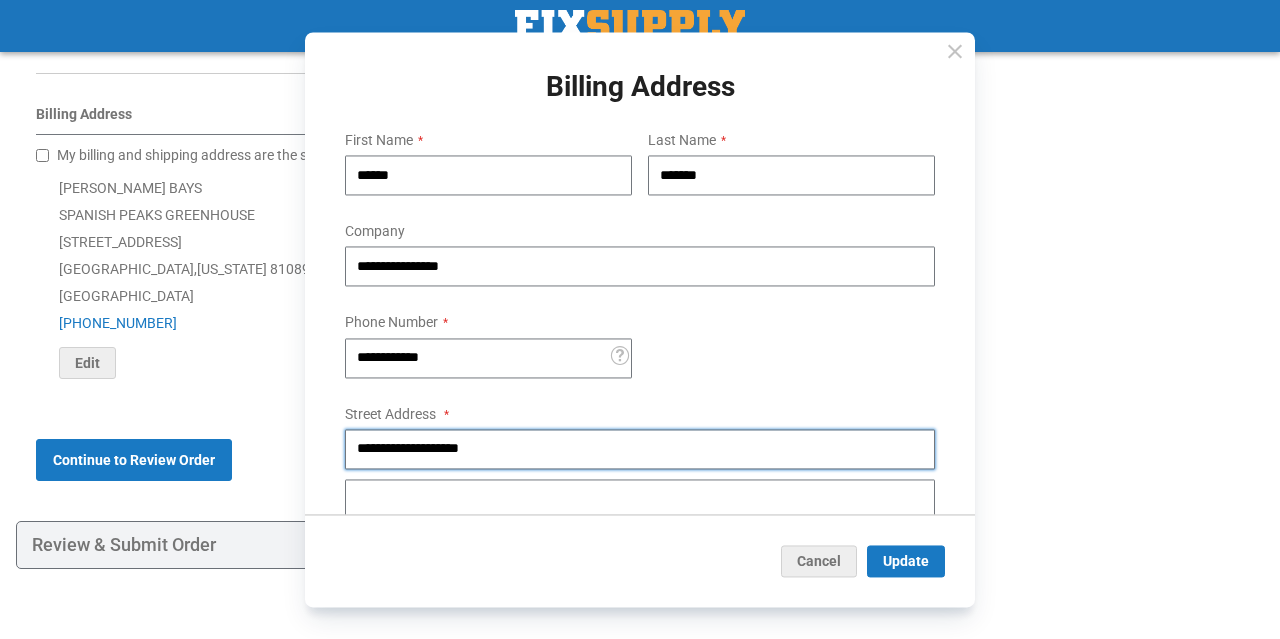drag, startPoint x: 553, startPoint y: 447, endPoint x: 231, endPoint y: 433, distance: 322.3042 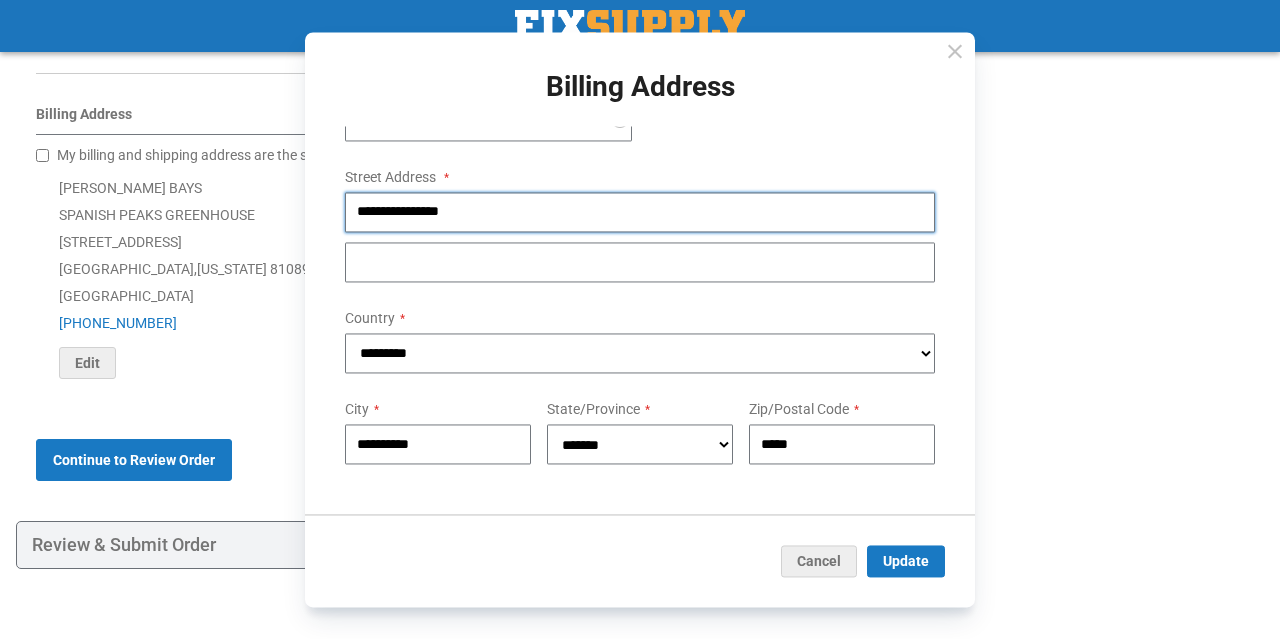 scroll, scrollTop: 247, scrollLeft: 0, axis: vertical 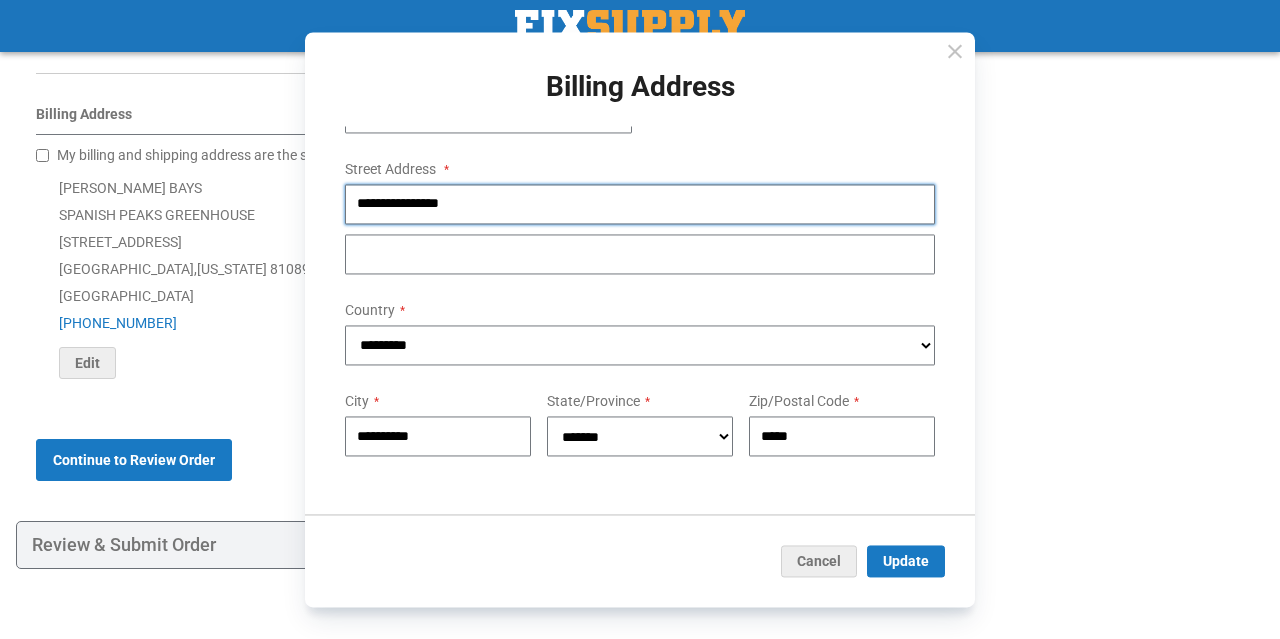 type on "**********" 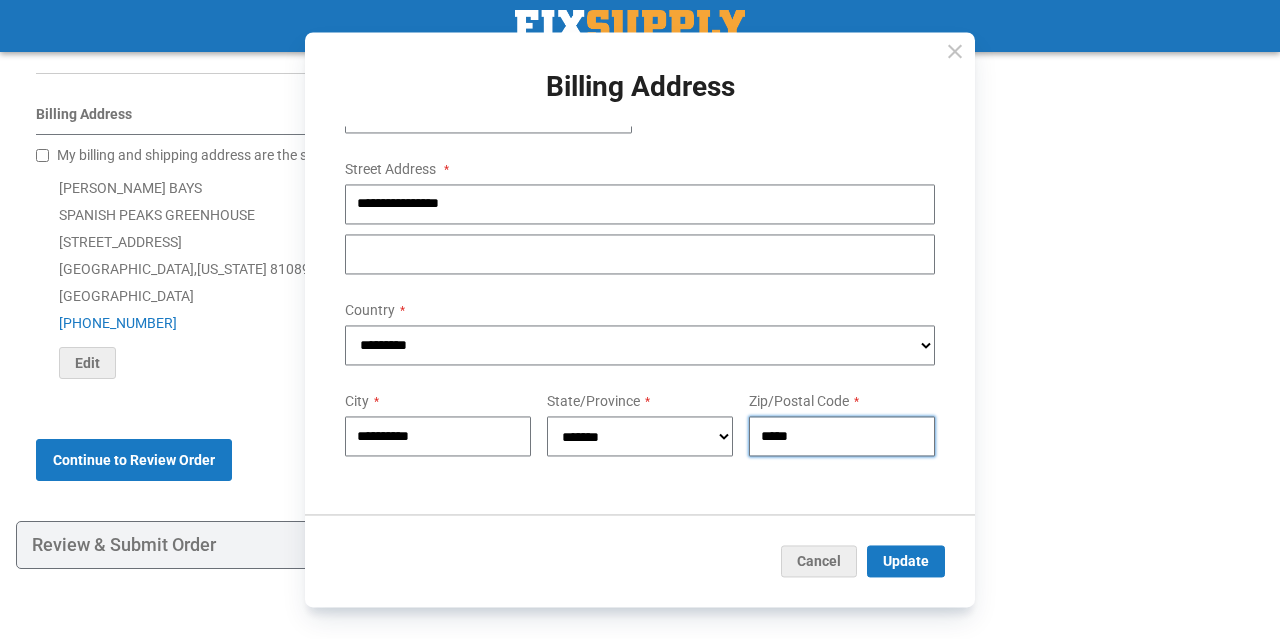 drag, startPoint x: 807, startPoint y: 429, endPoint x: 688, endPoint y: 441, distance: 119.60351 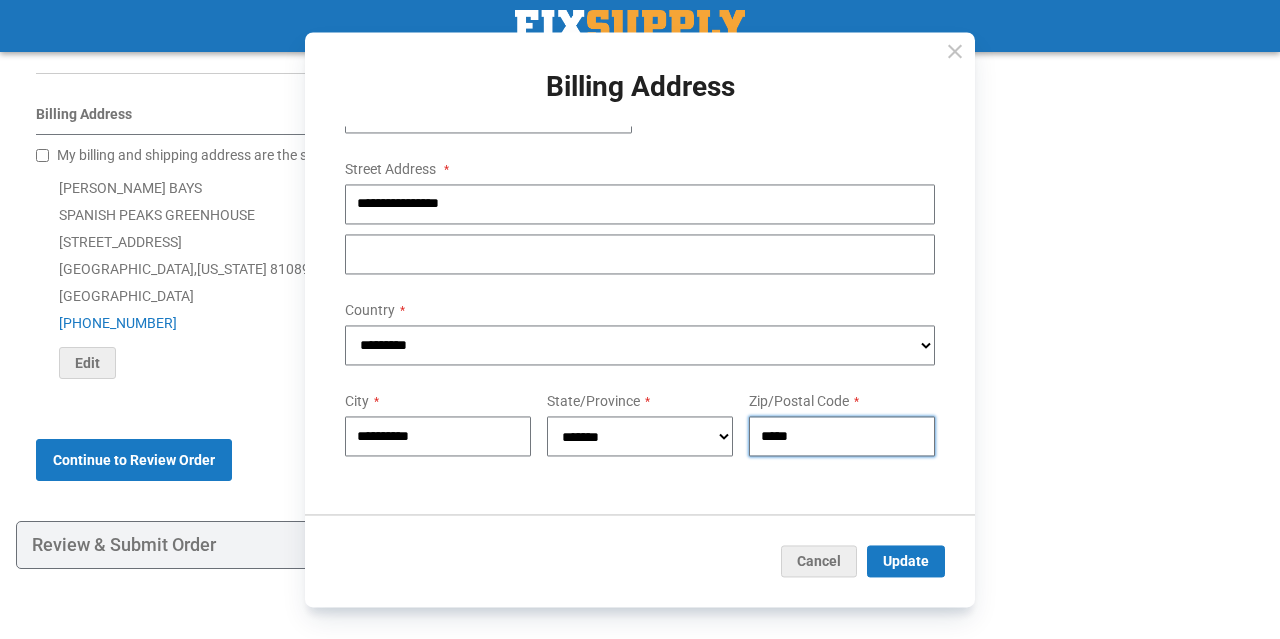 type on "*****" 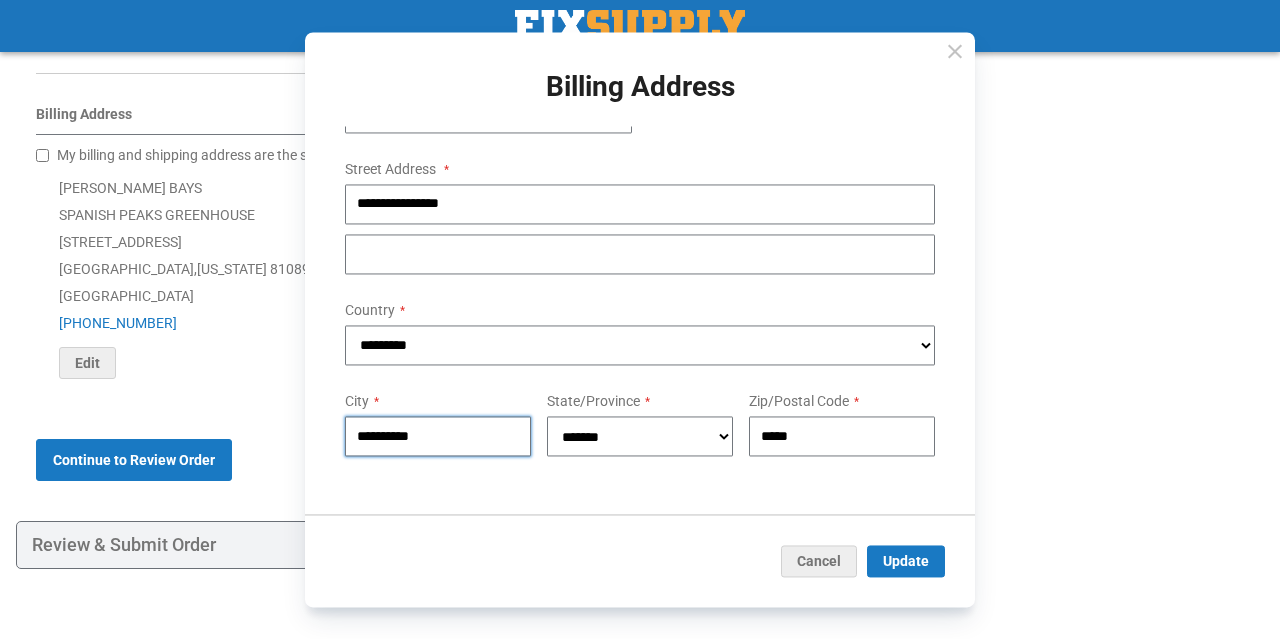 drag, startPoint x: 467, startPoint y: 432, endPoint x: 272, endPoint y: 438, distance: 195.09229 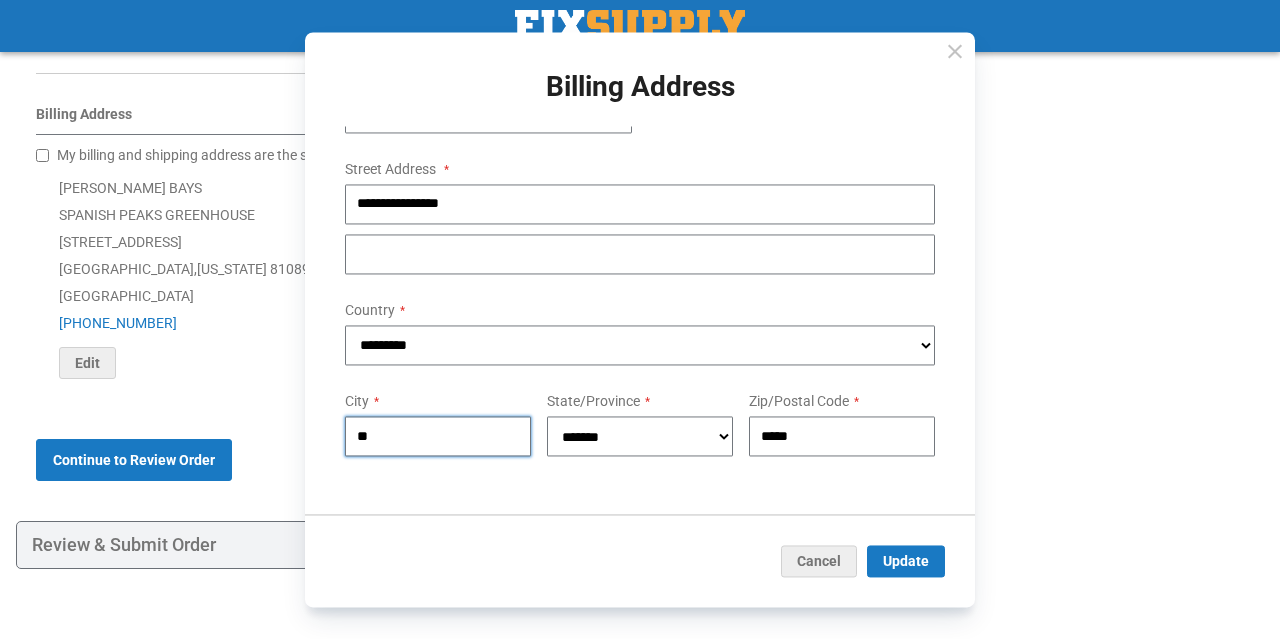 type on "*" 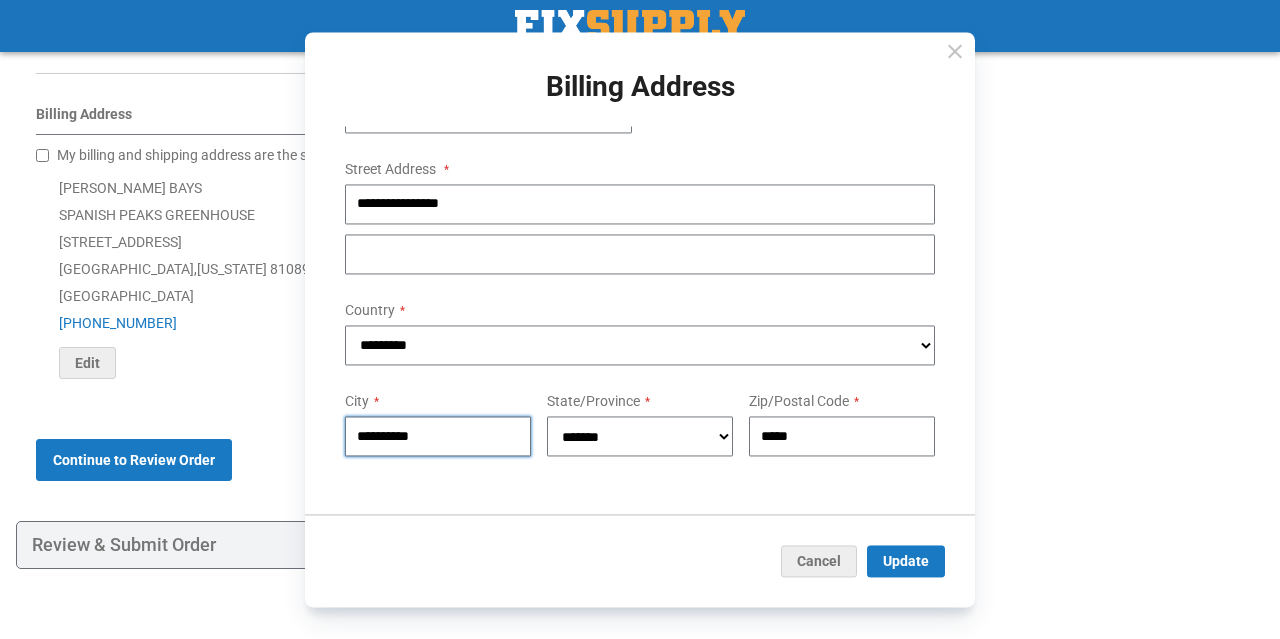 type on "**********" 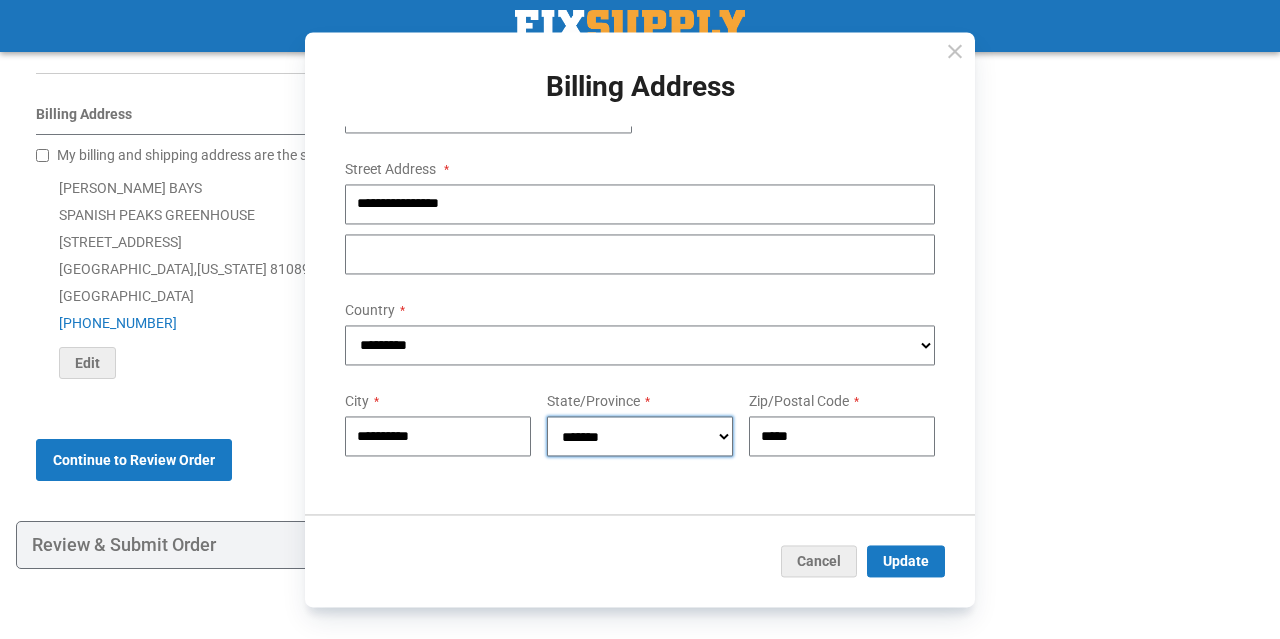 select on "***" 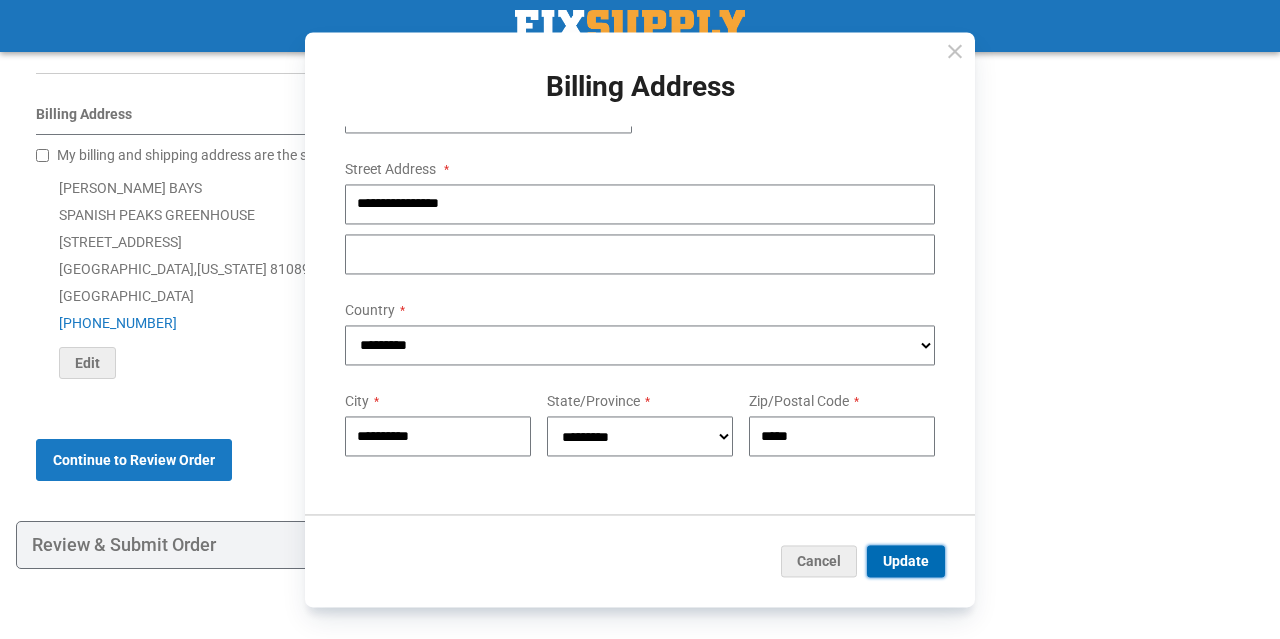 click on "Update" at bounding box center (906, 561) 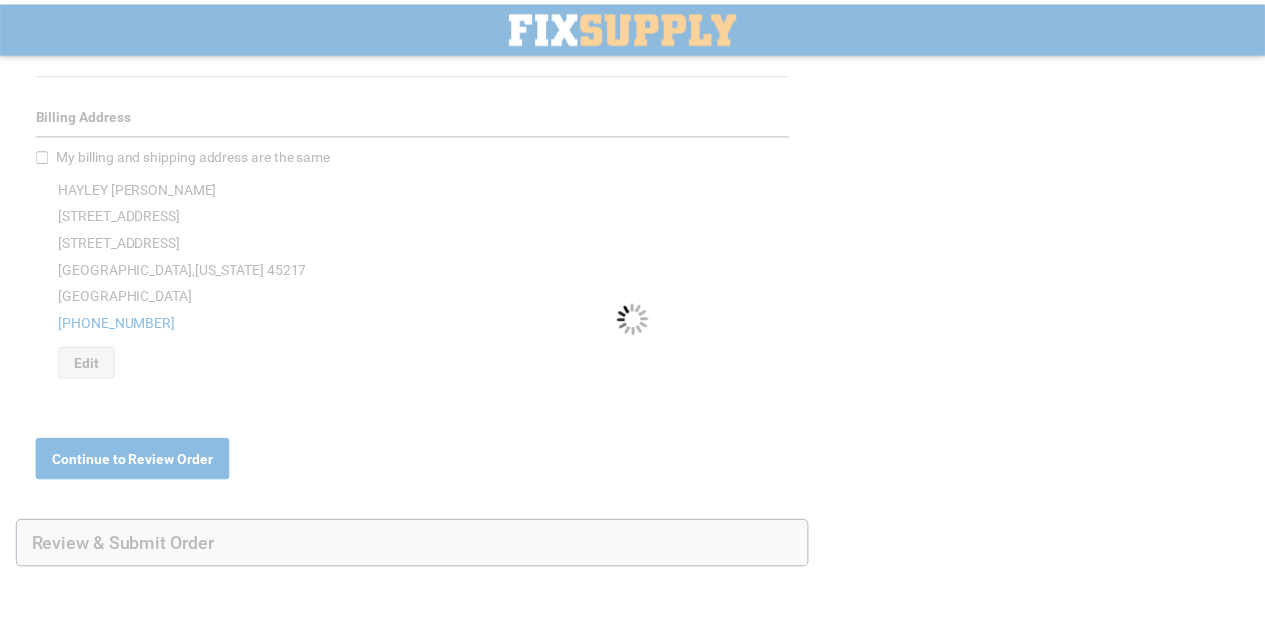 scroll, scrollTop: 0, scrollLeft: 0, axis: both 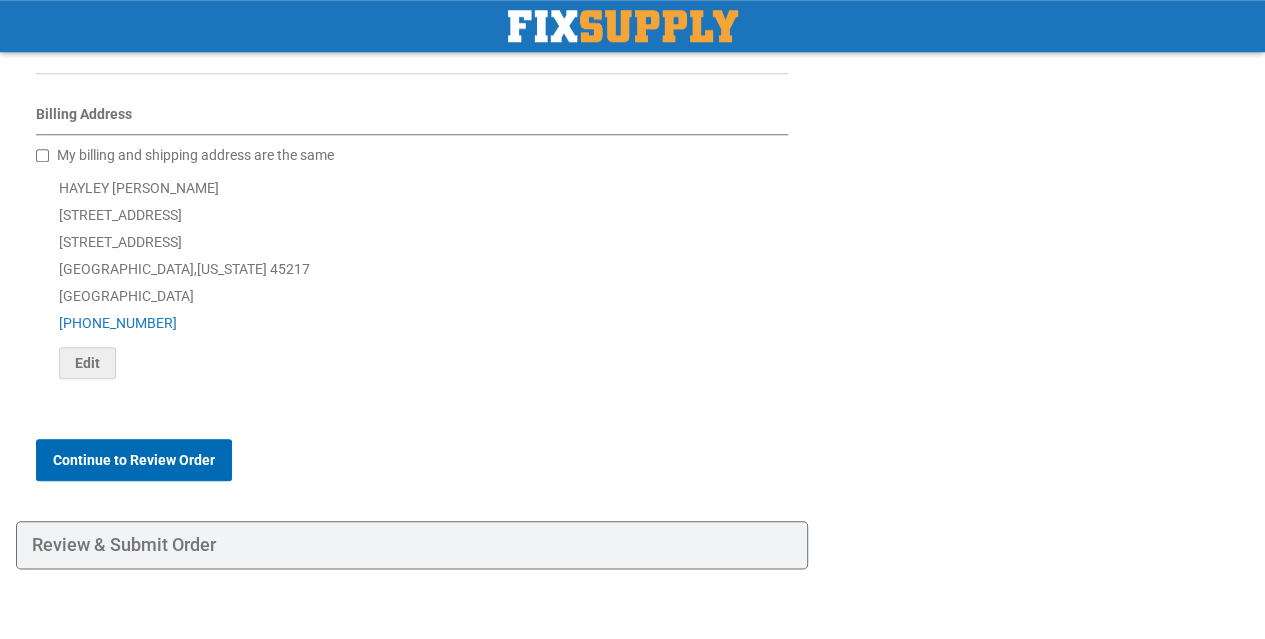 click on "Continue to Review Order" at bounding box center [134, 460] 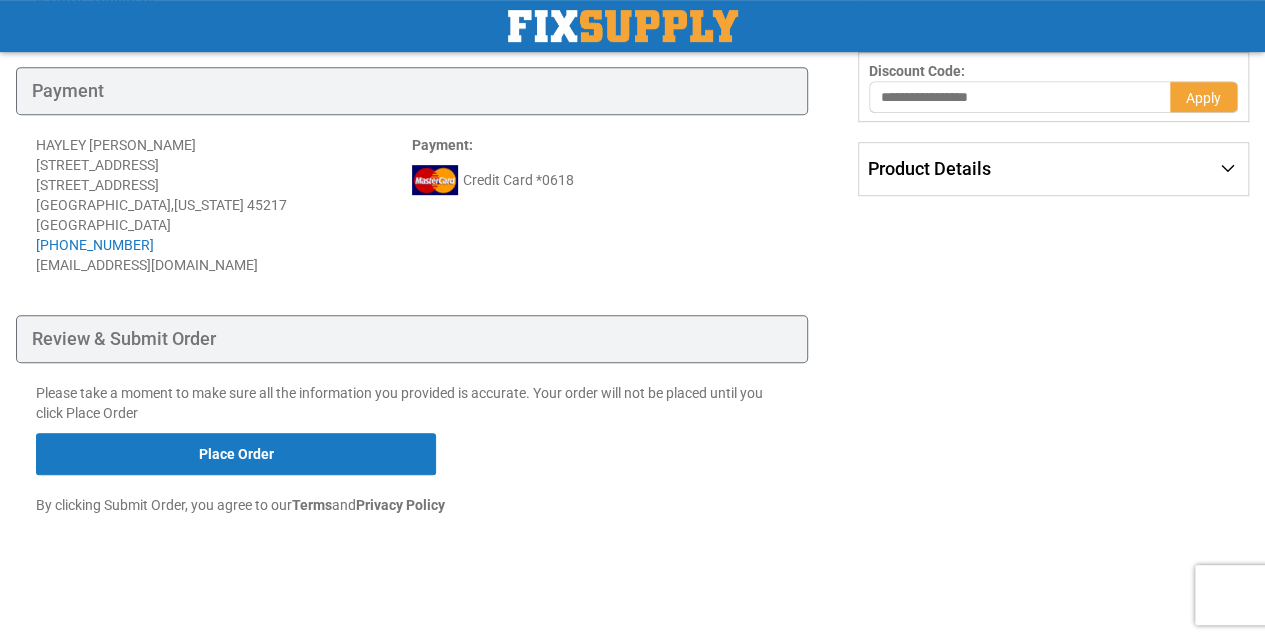 scroll, scrollTop: 462, scrollLeft: 0, axis: vertical 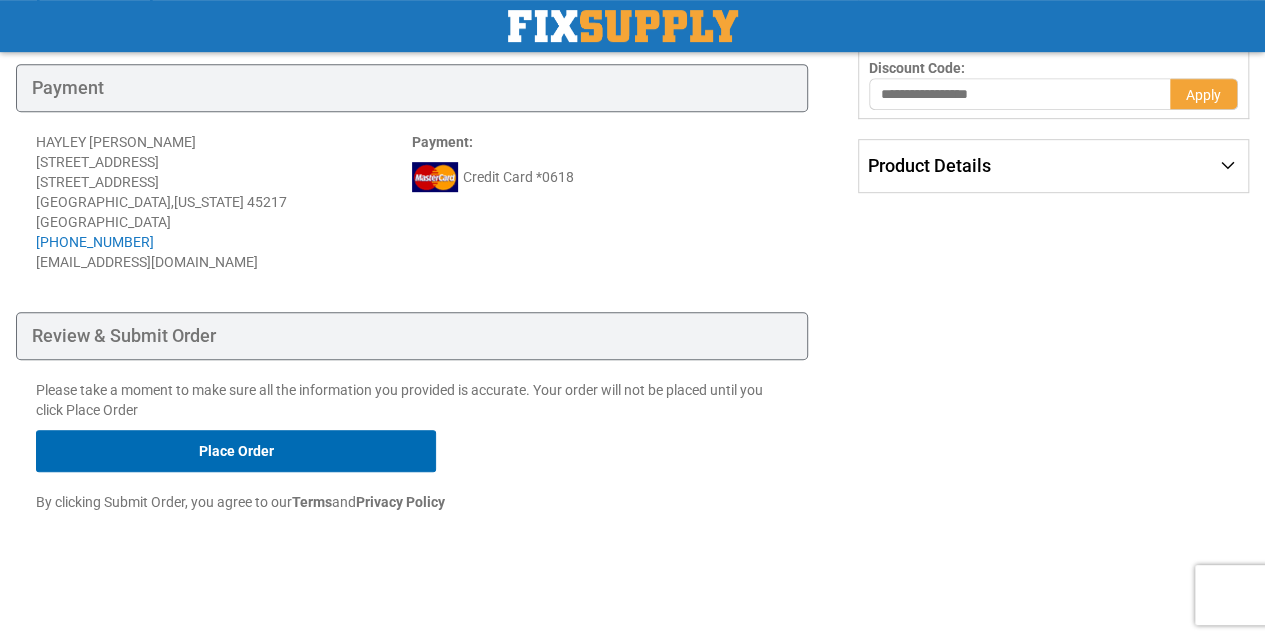 click on "Place Order" at bounding box center (236, 451) 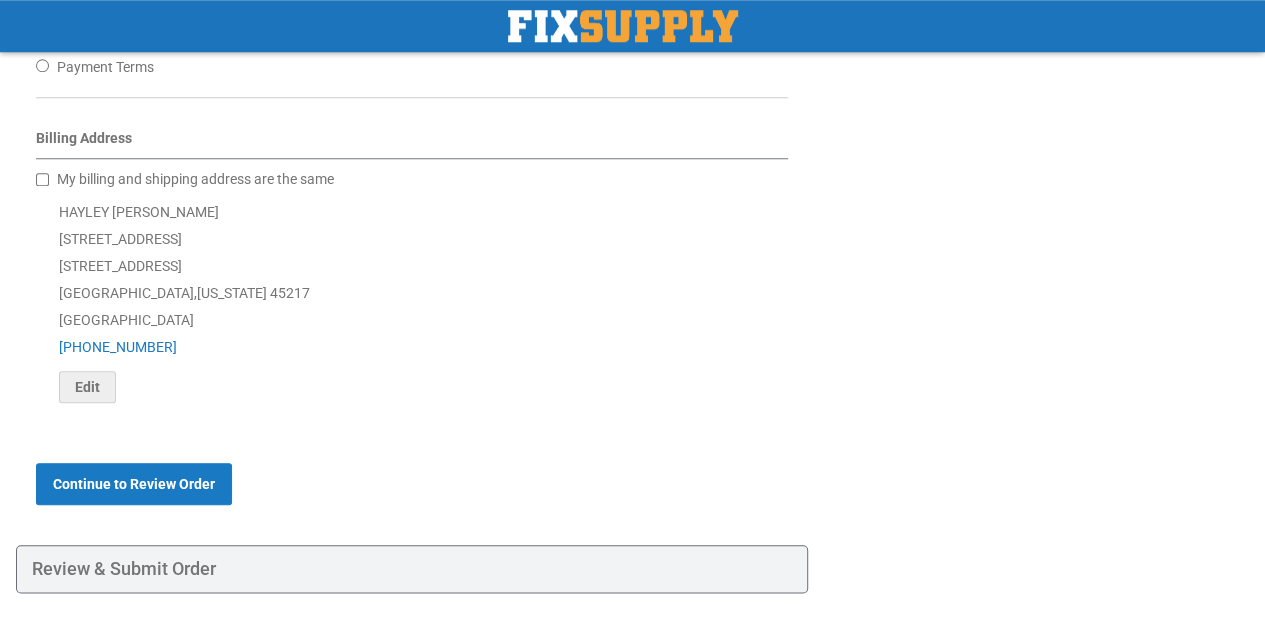 scroll, scrollTop: 925, scrollLeft: 0, axis: vertical 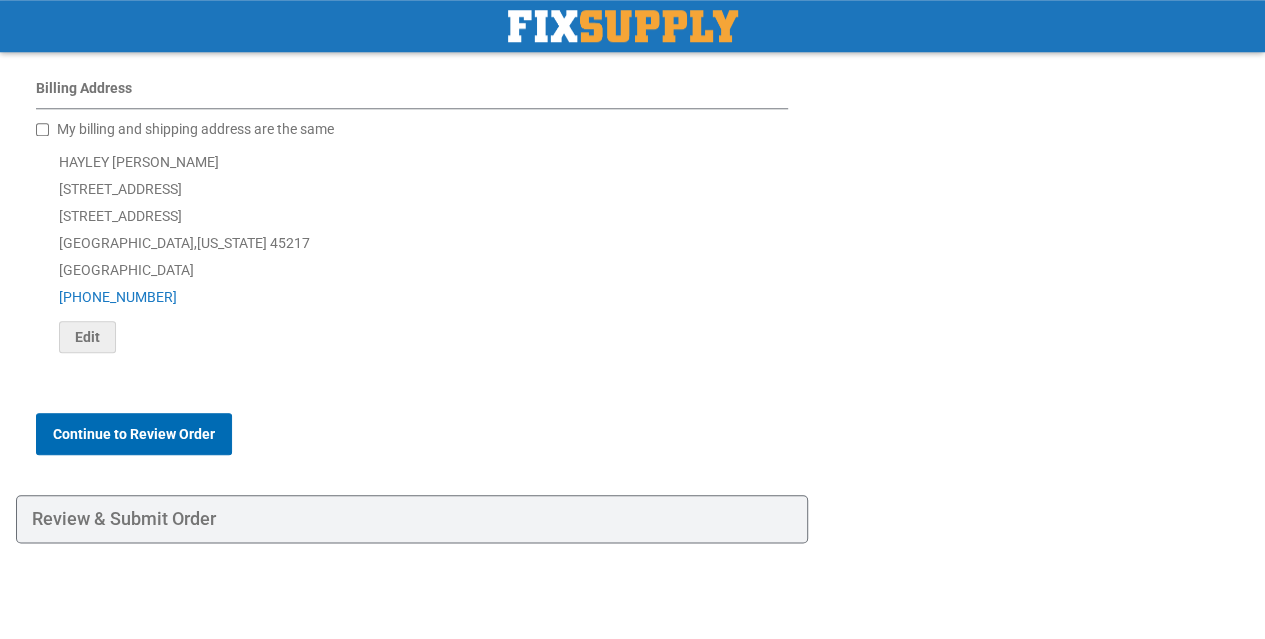 click on "Continue to Review Order" at bounding box center (134, 434) 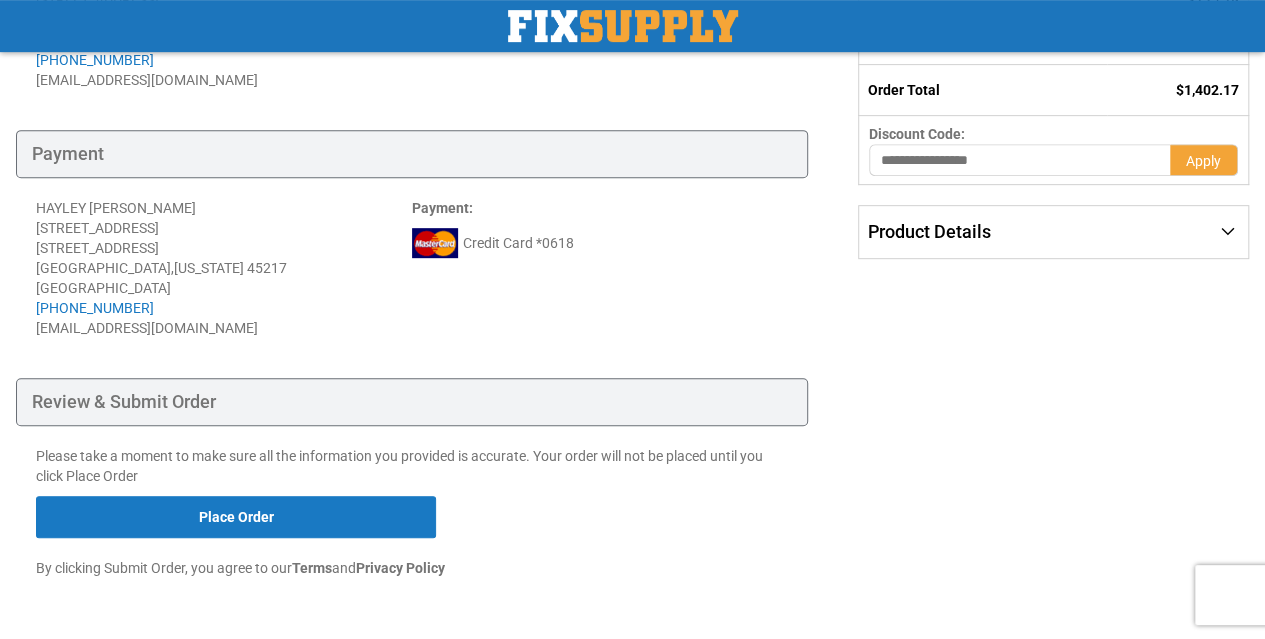 scroll, scrollTop: 462, scrollLeft: 0, axis: vertical 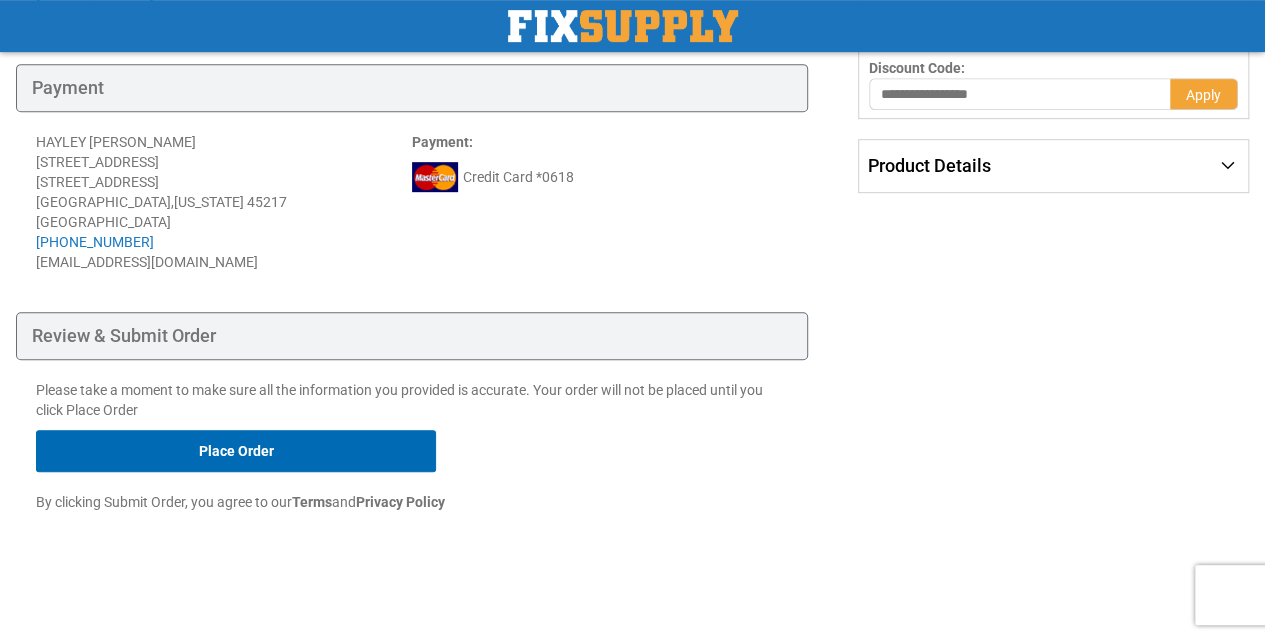 click on "Place Order" at bounding box center [236, 451] 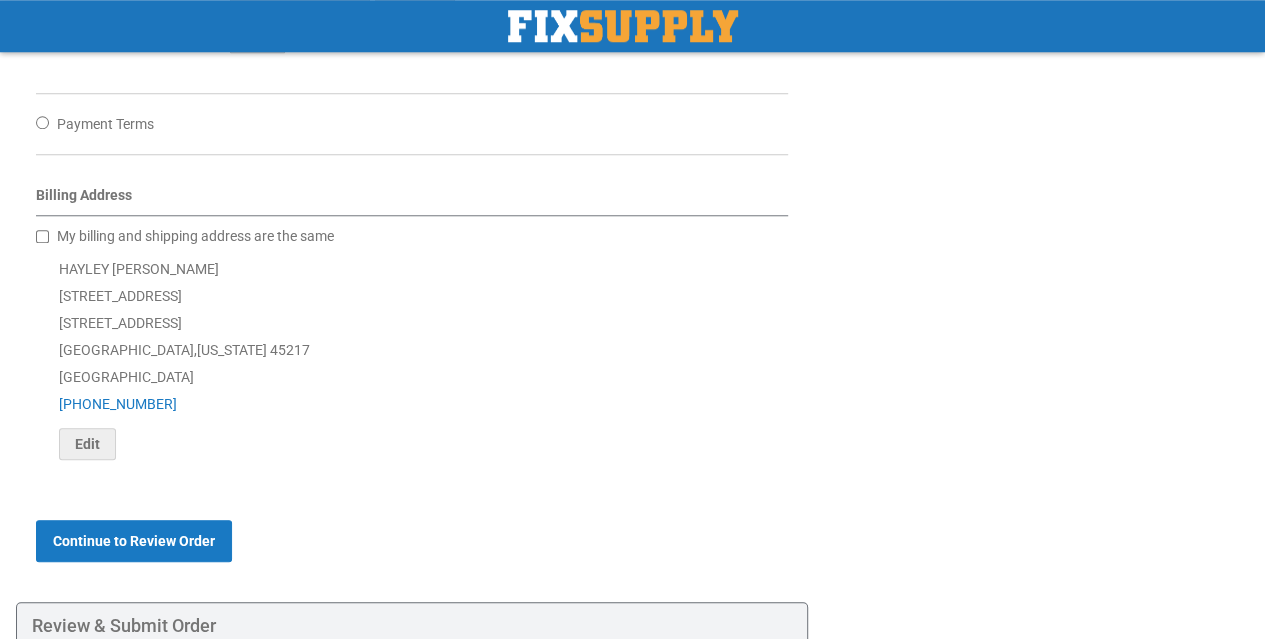 scroll, scrollTop: 925, scrollLeft: 0, axis: vertical 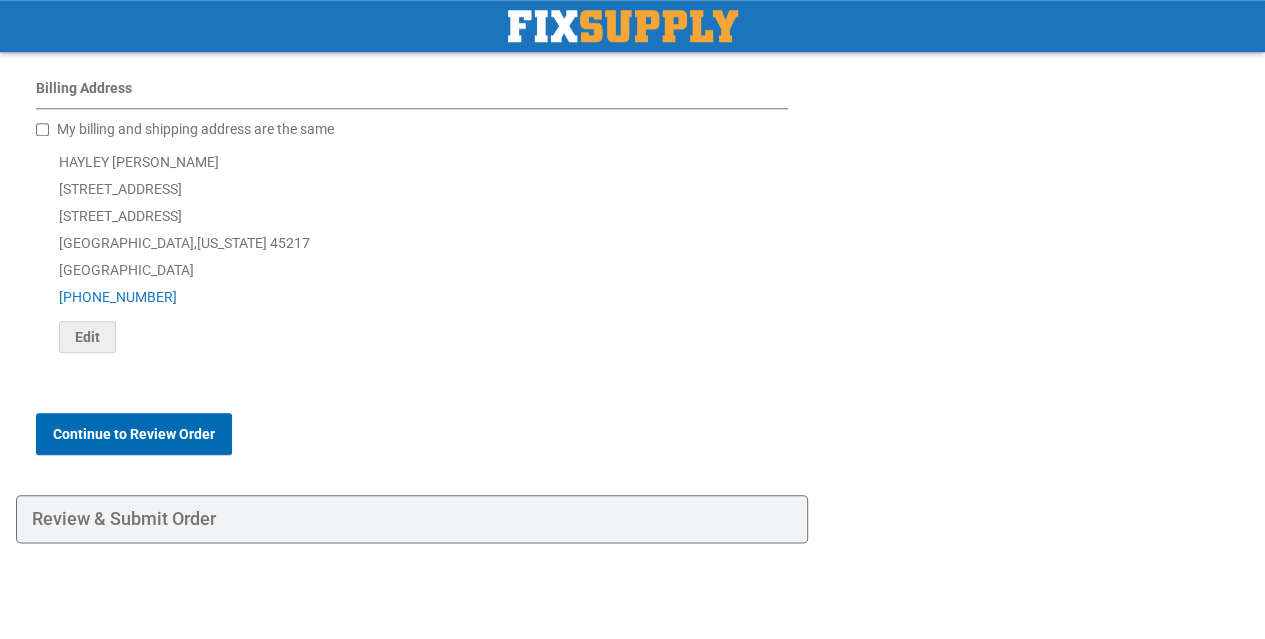 click on "Continue to Review Order" at bounding box center (134, 434) 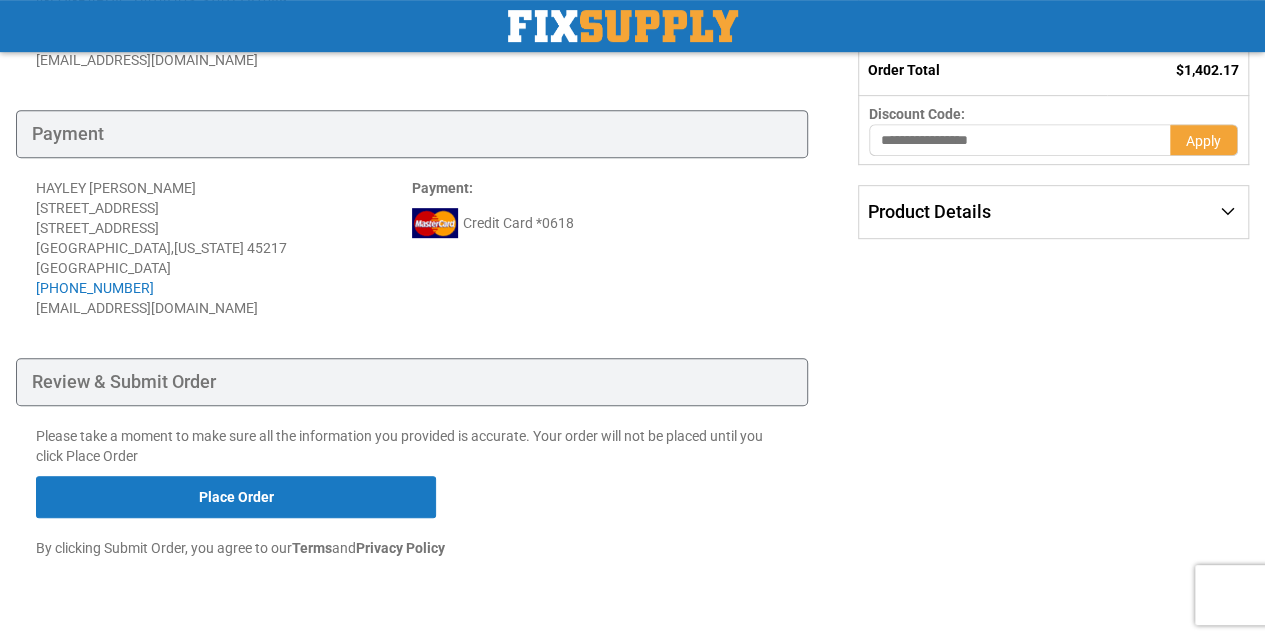 scroll, scrollTop: 462, scrollLeft: 0, axis: vertical 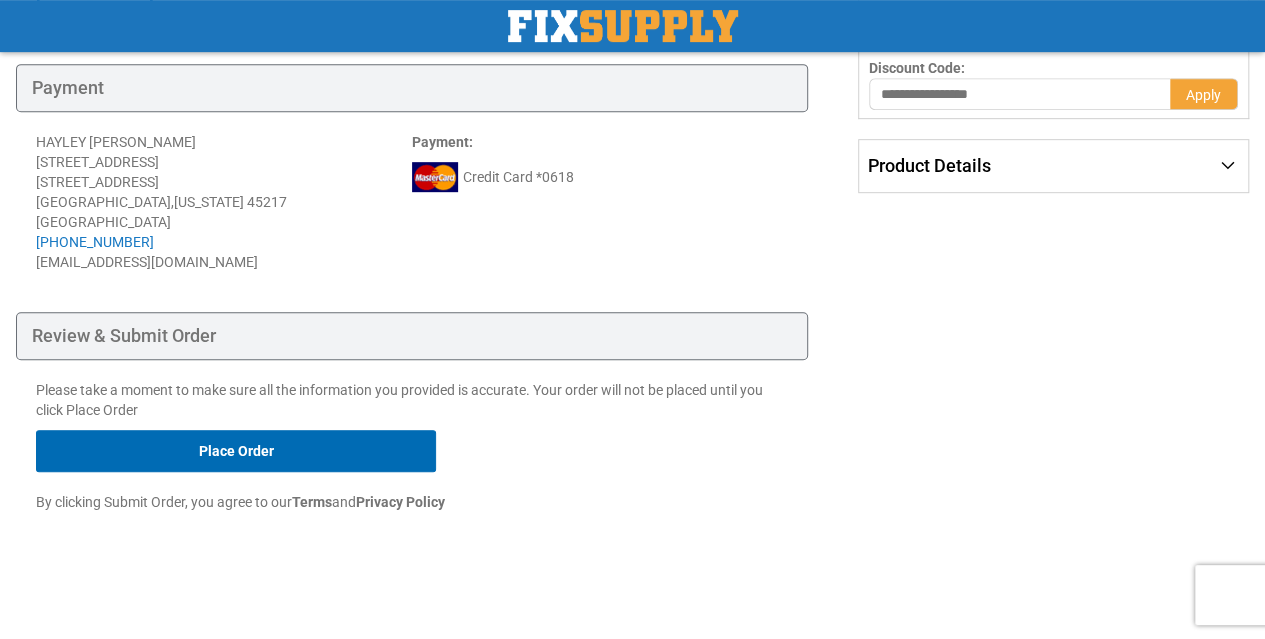 click on "Place Order" at bounding box center [236, 451] 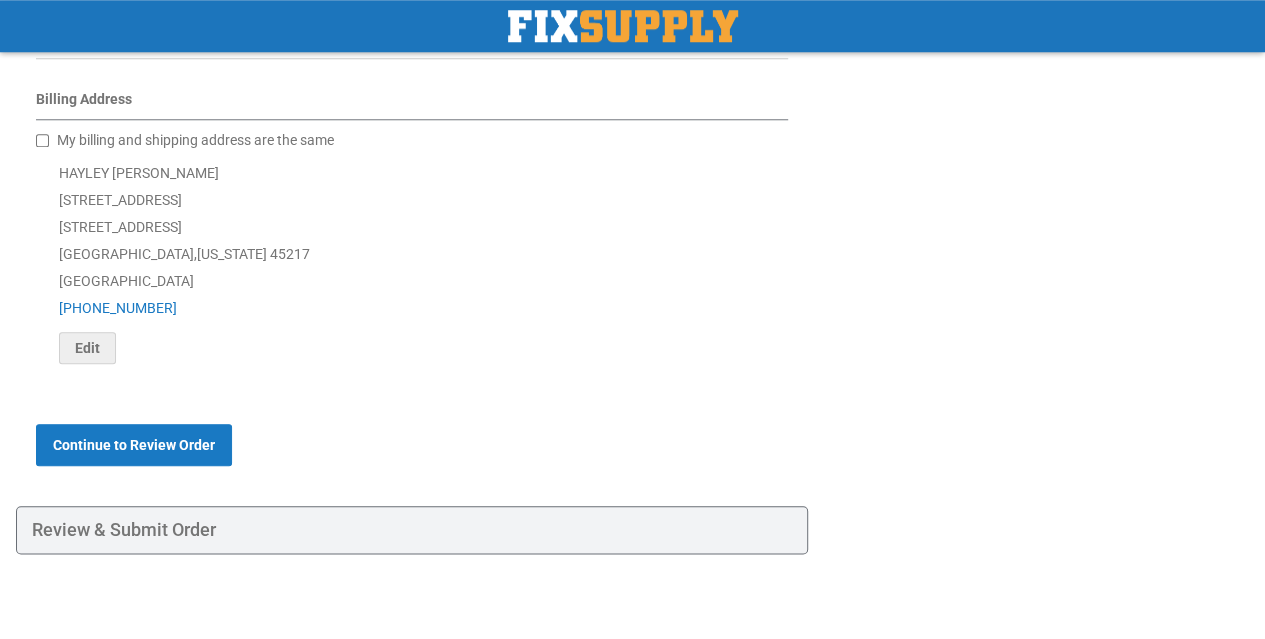 scroll, scrollTop: 925, scrollLeft: 0, axis: vertical 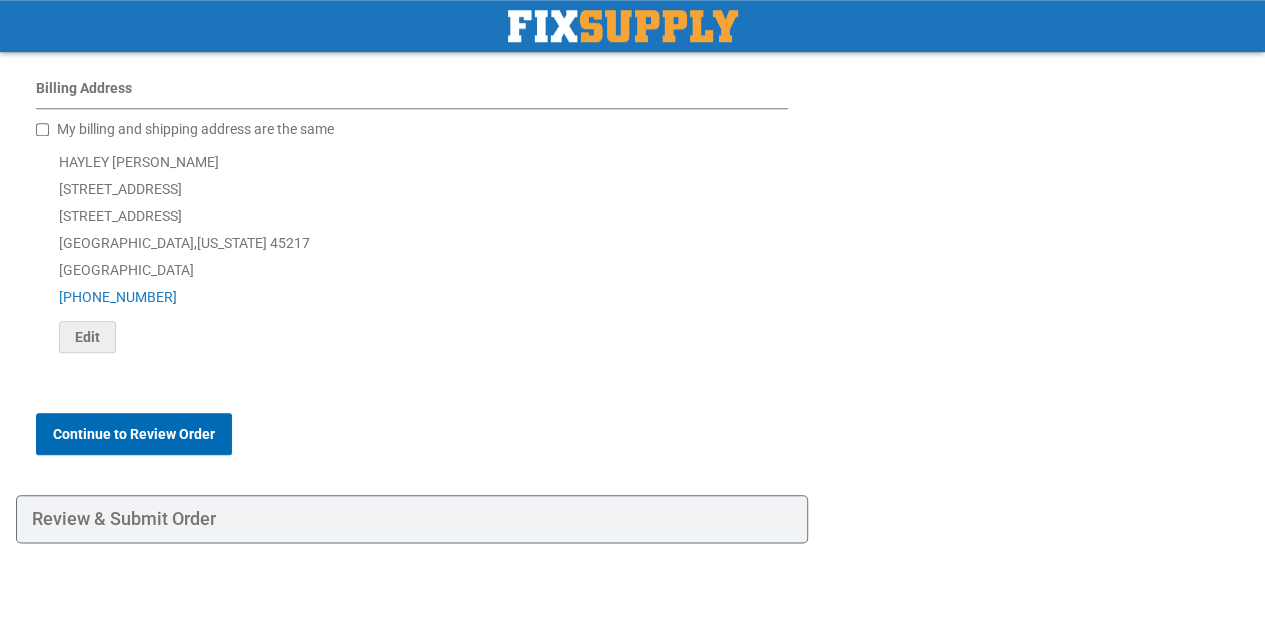click on "Continue to Review Order" at bounding box center (134, 434) 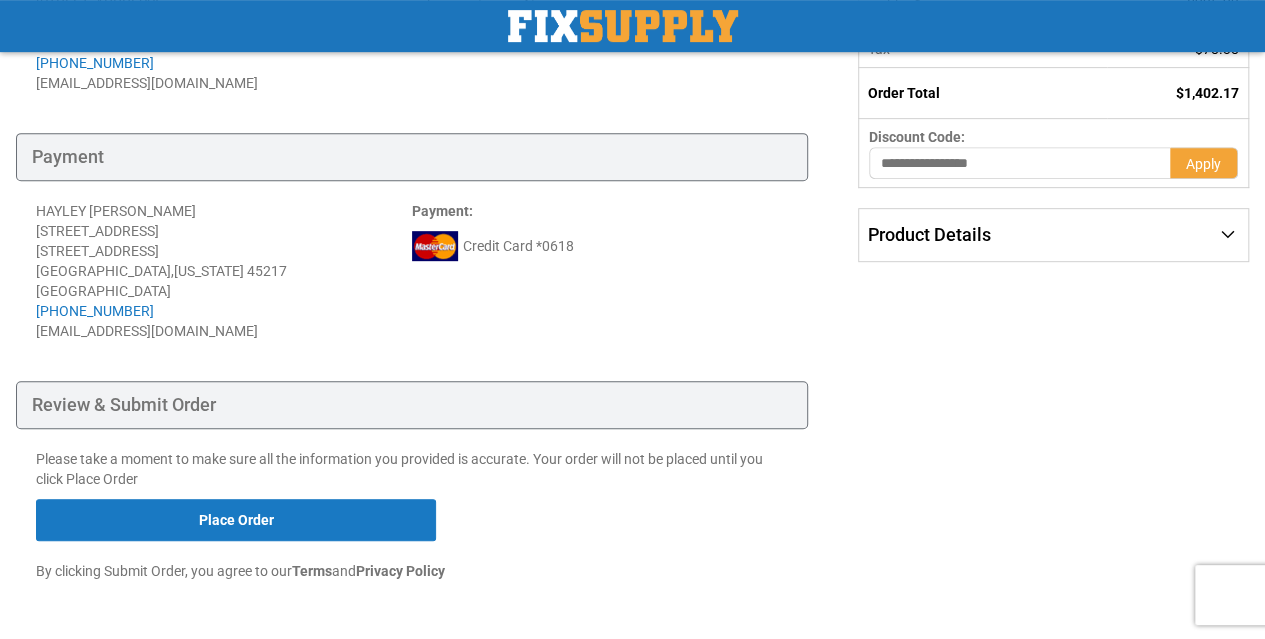 scroll, scrollTop: 462, scrollLeft: 0, axis: vertical 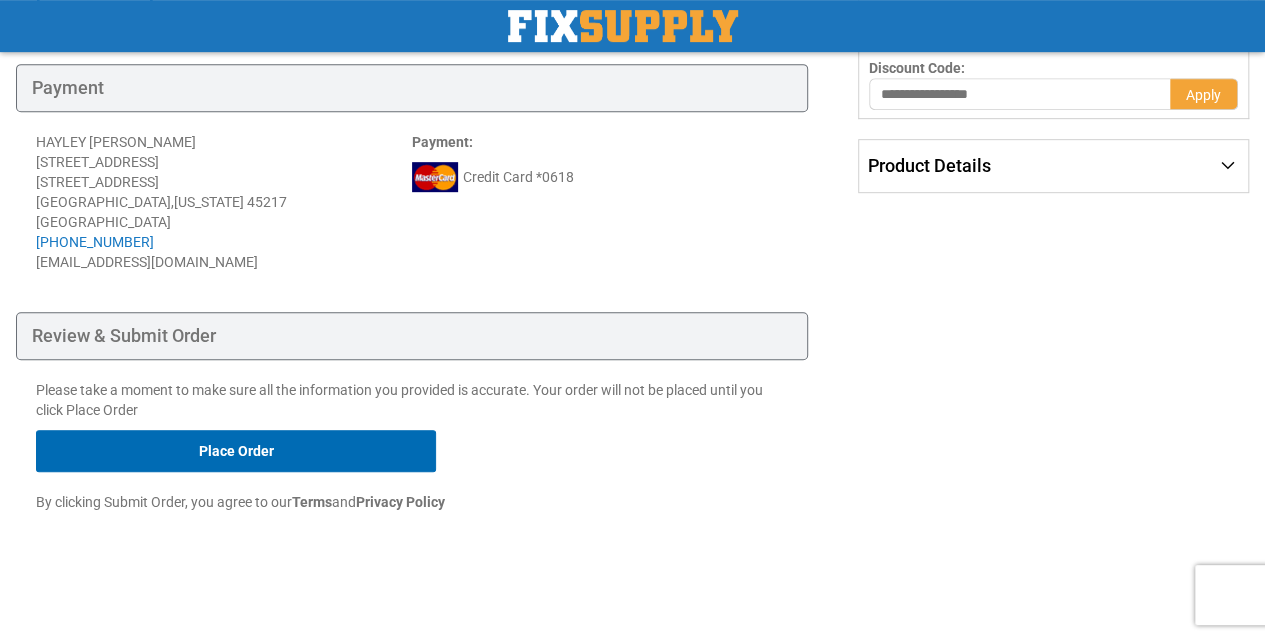 click on "Place Order" at bounding box center (236, 451) 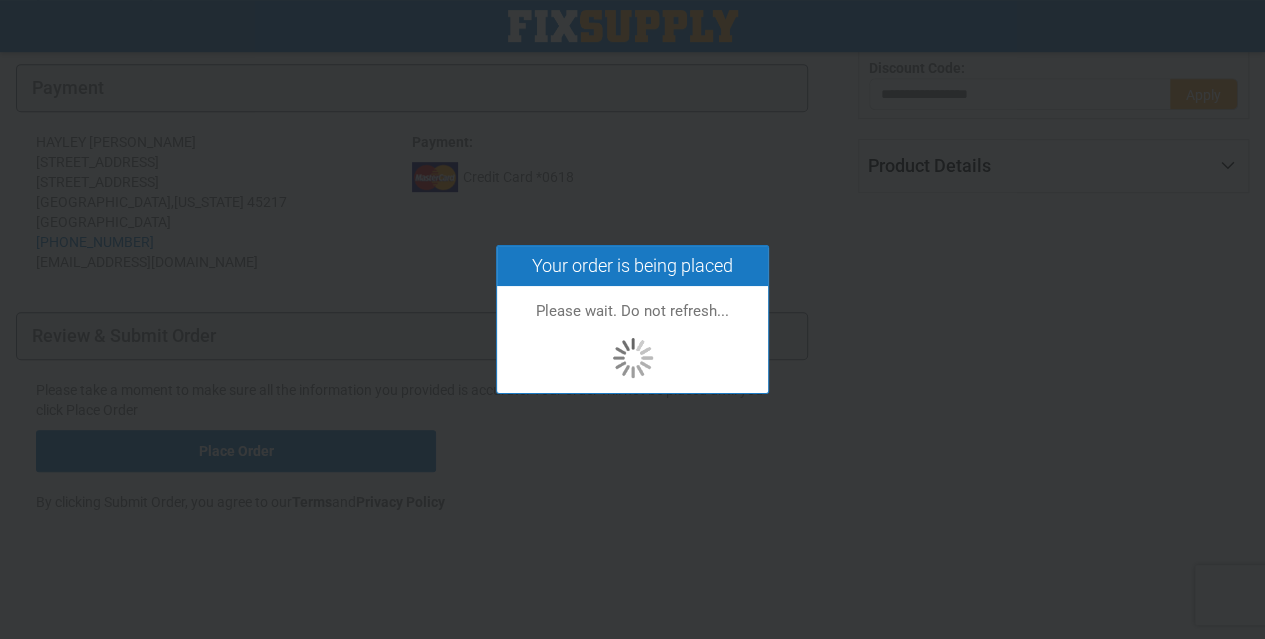 scroll, scrollTop: 0, scrollLeft: 0, axis: both 